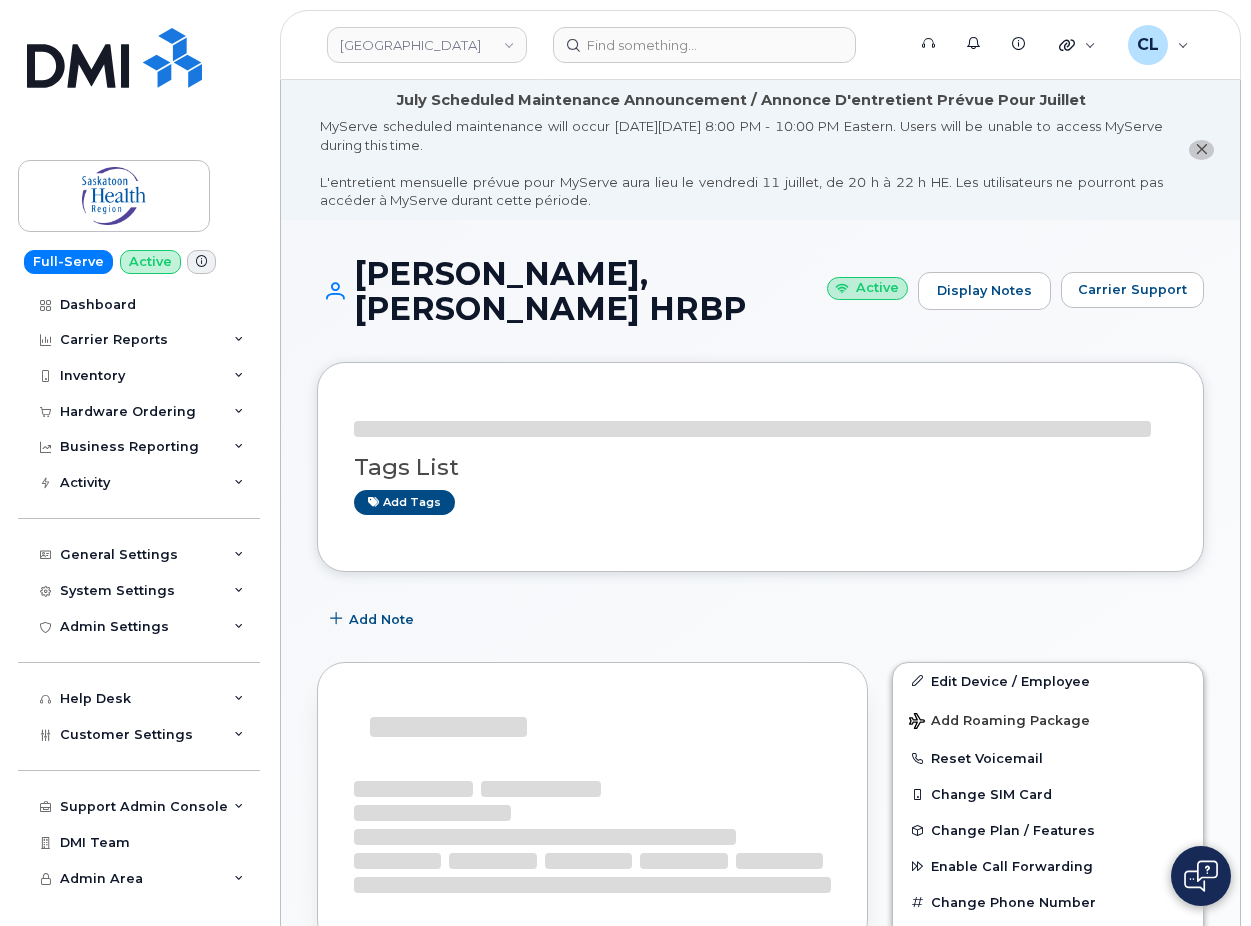 scroll, scrollTop: 112, scrollLeft: 0, axis: vertical 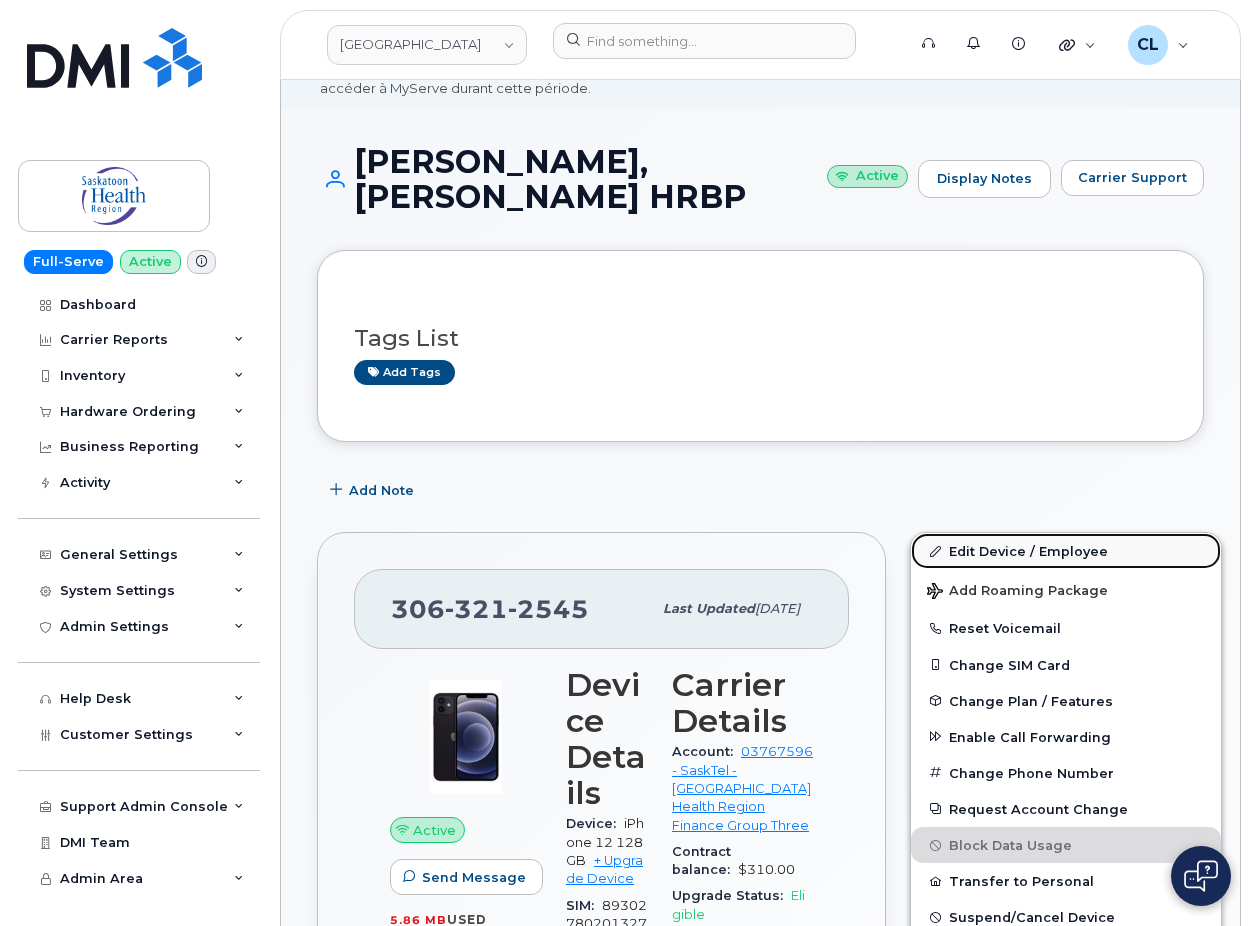 click on "Edit Device / Employee" 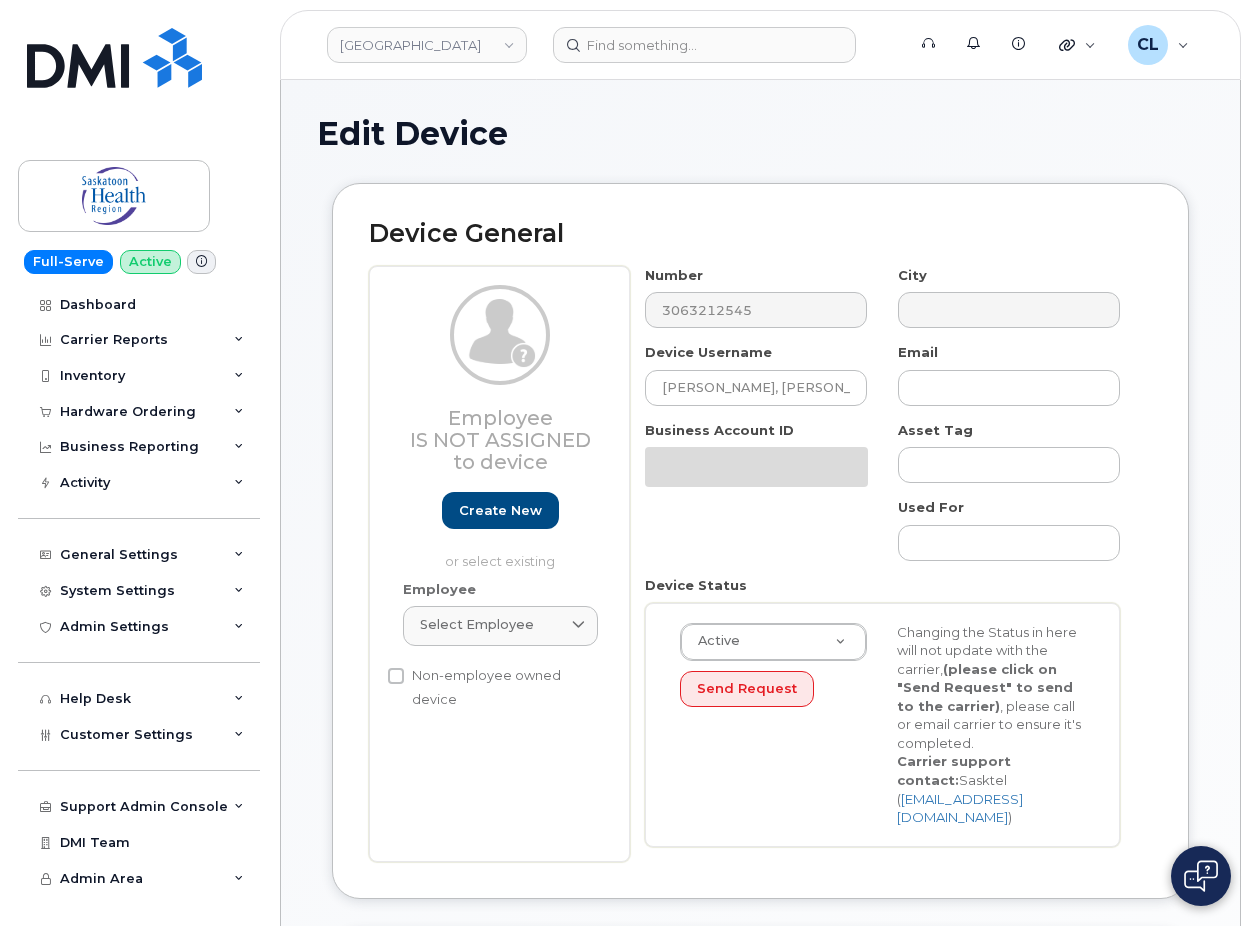 select on "20985" 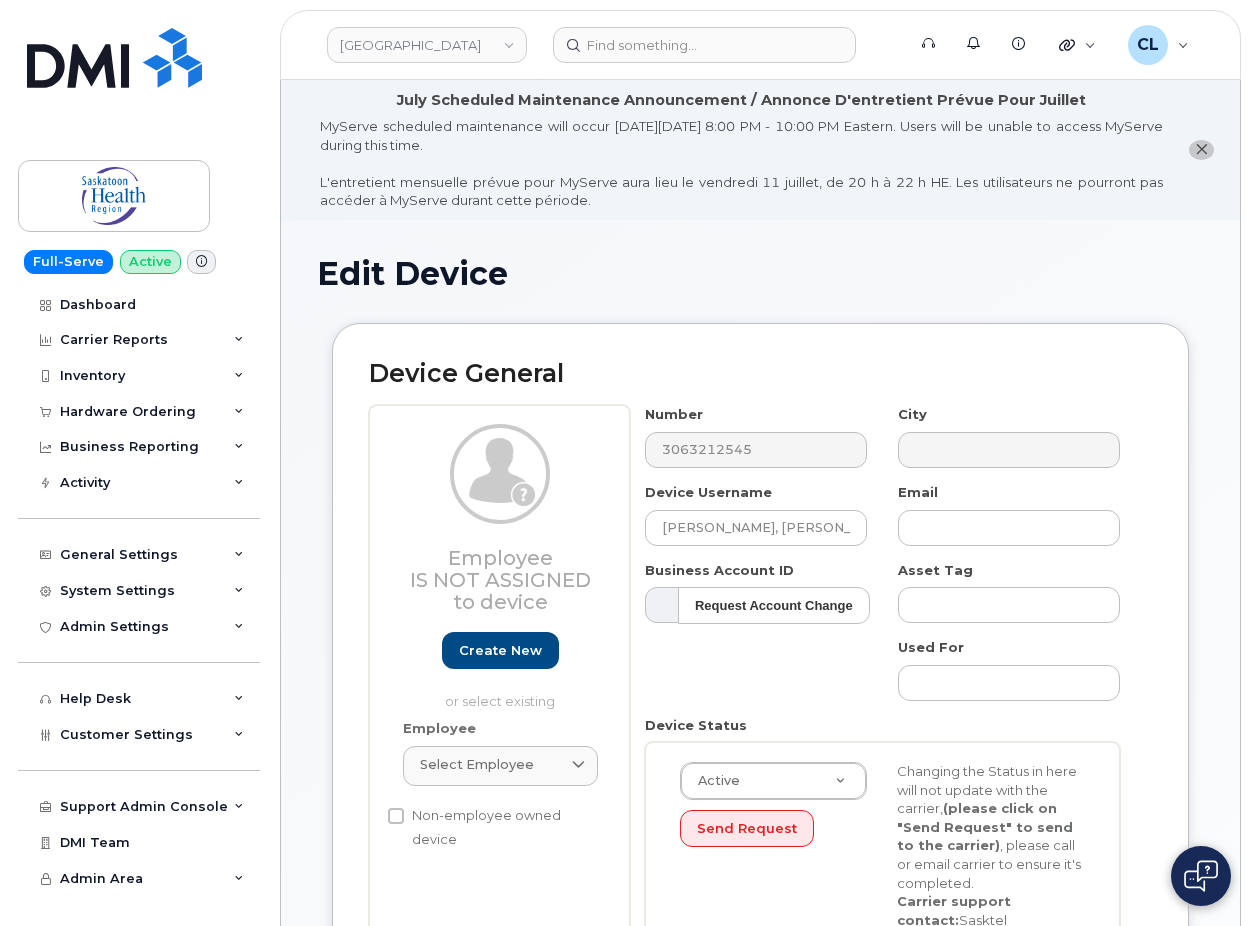scroll, scrollTop: 204, scrollLeft: 0, axis: vertical 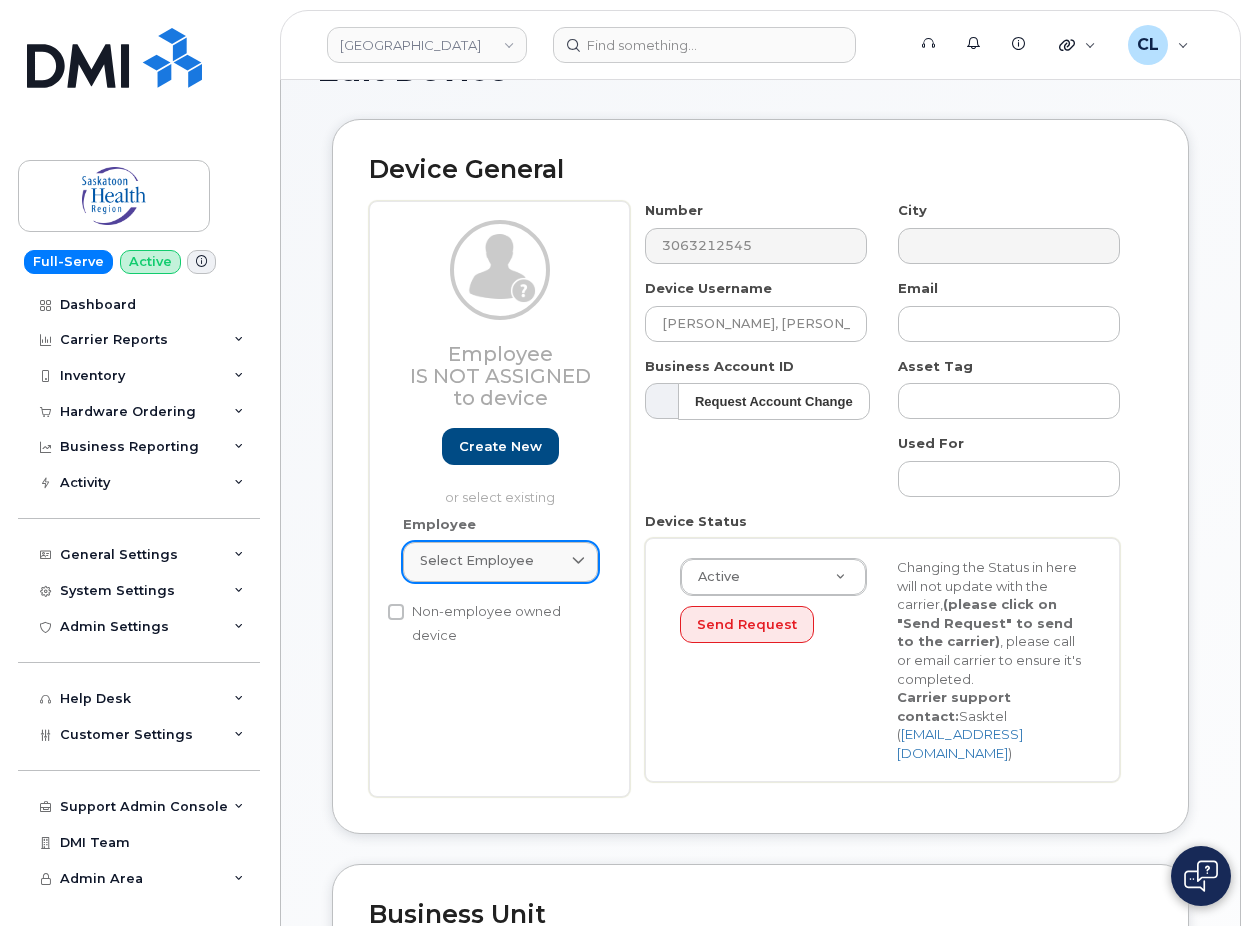 click on "Select employee" 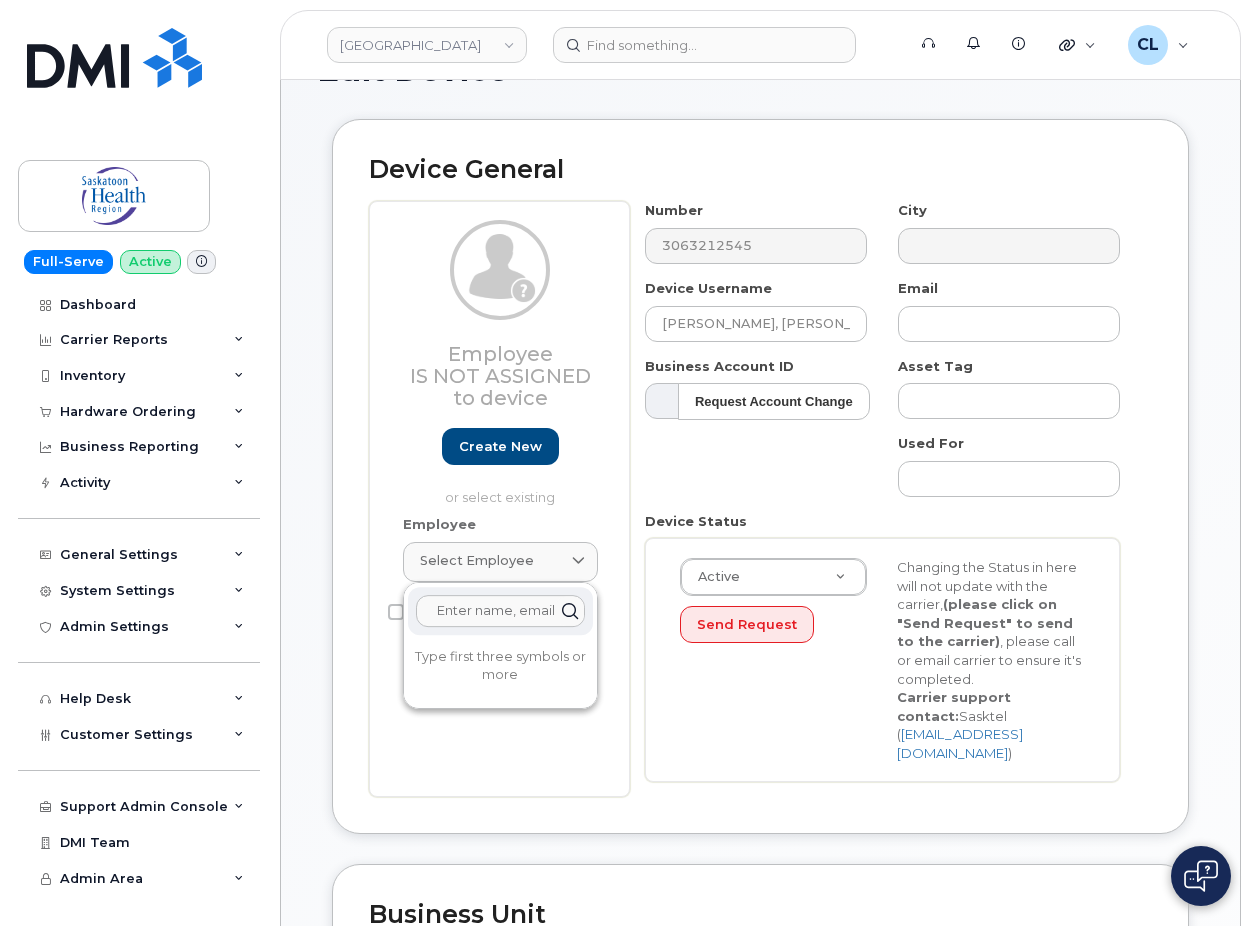 paste on "Keri Schrader" 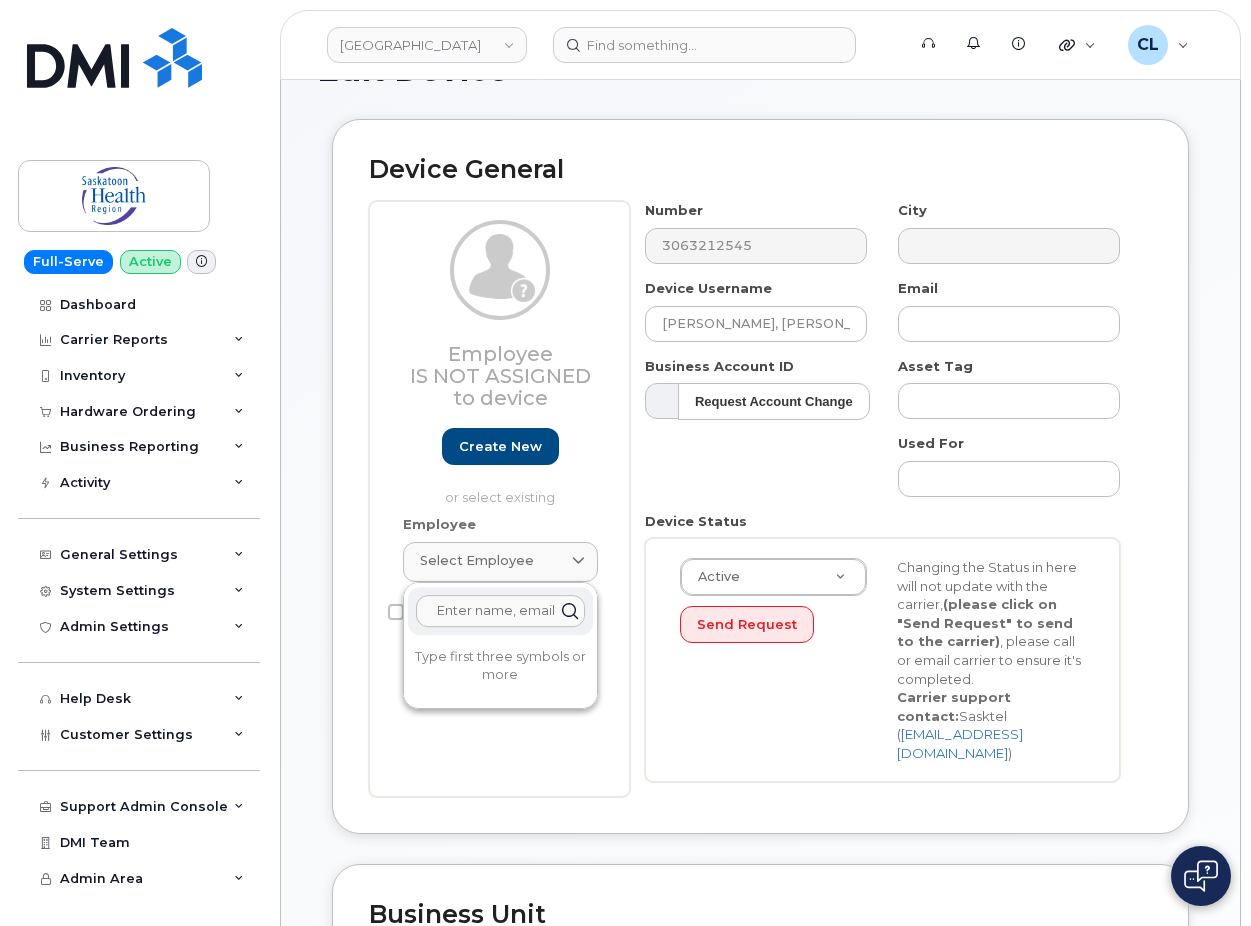 type on "Keri Schrader" 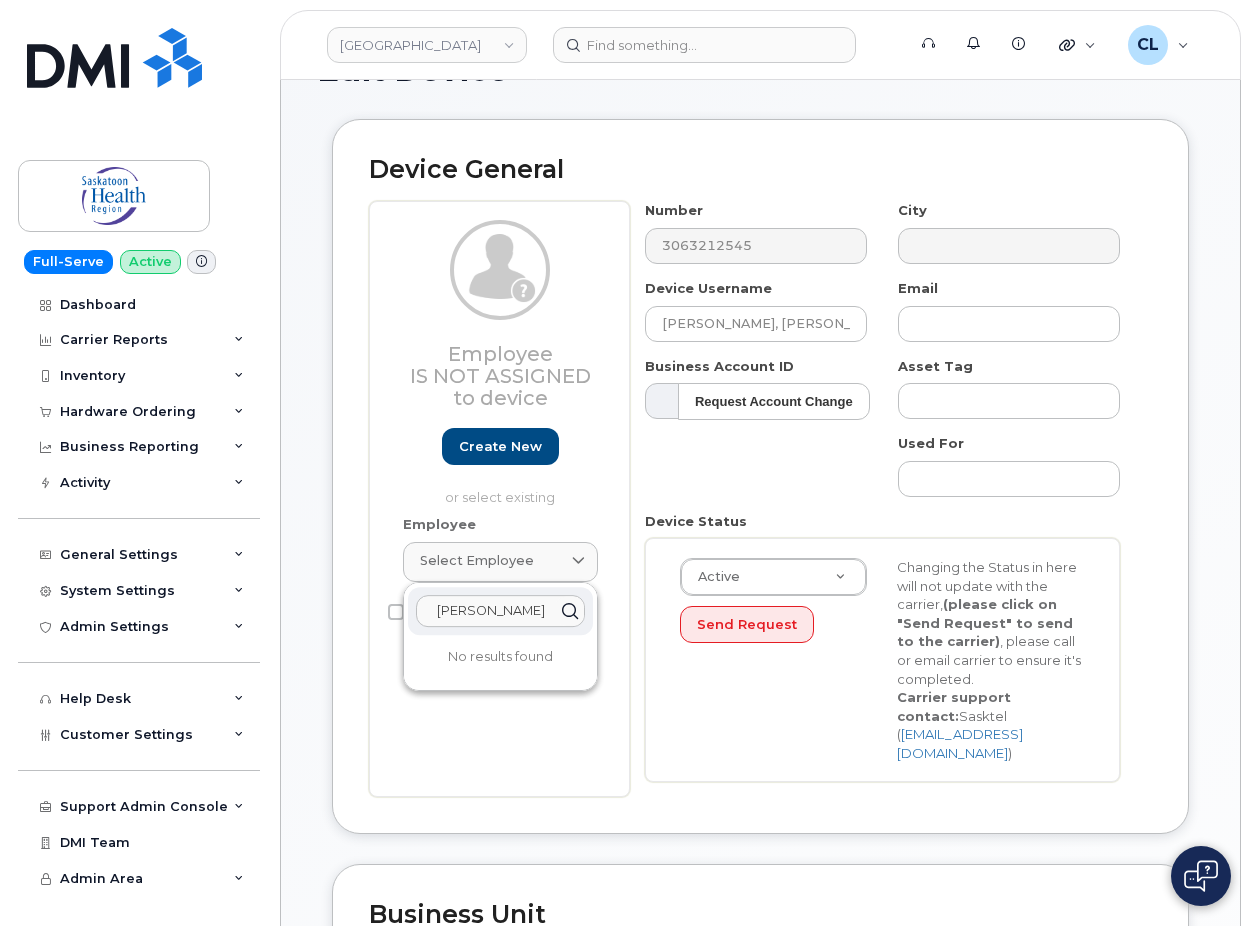 type 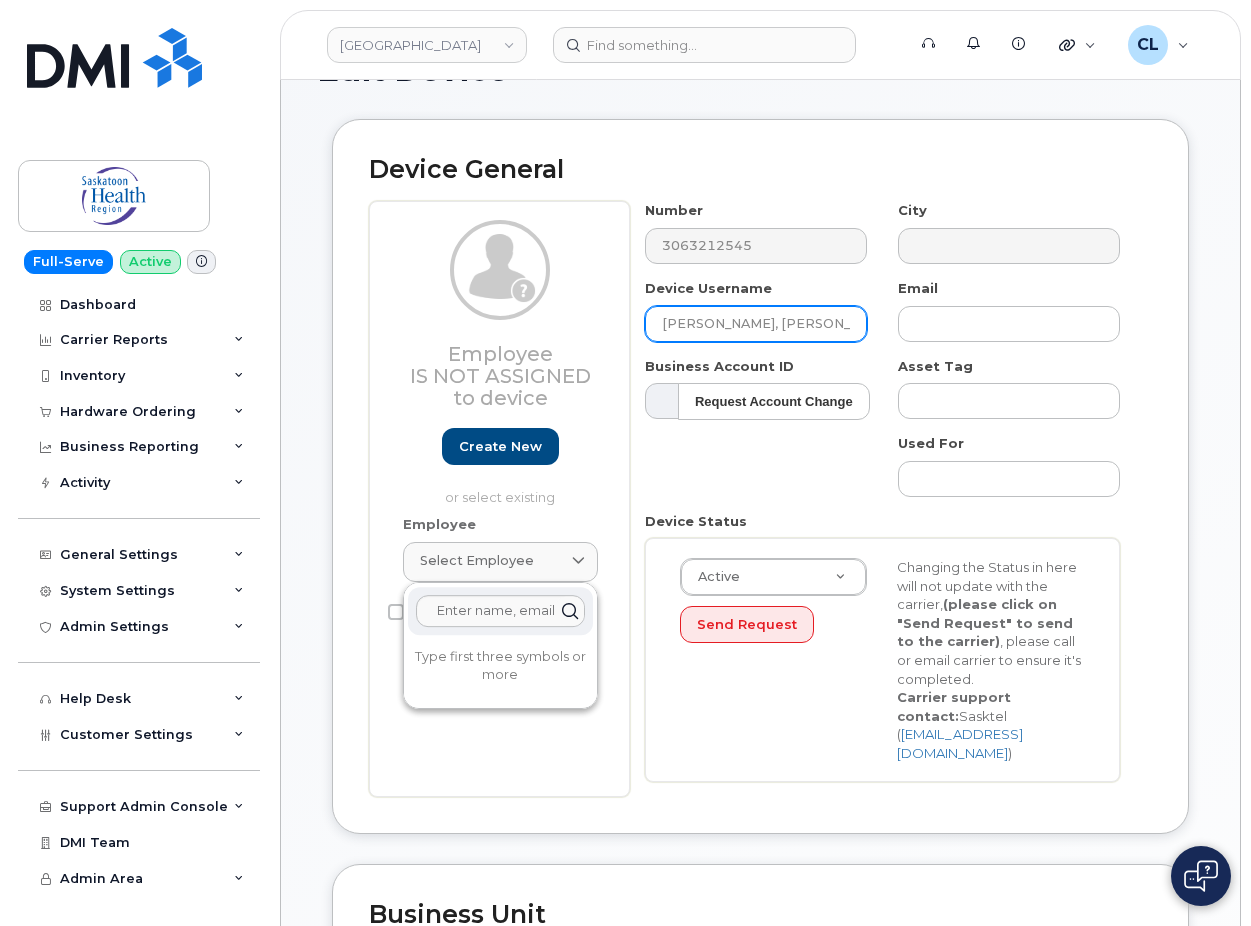 click on "Shay Sutherland, RUH HRBP" 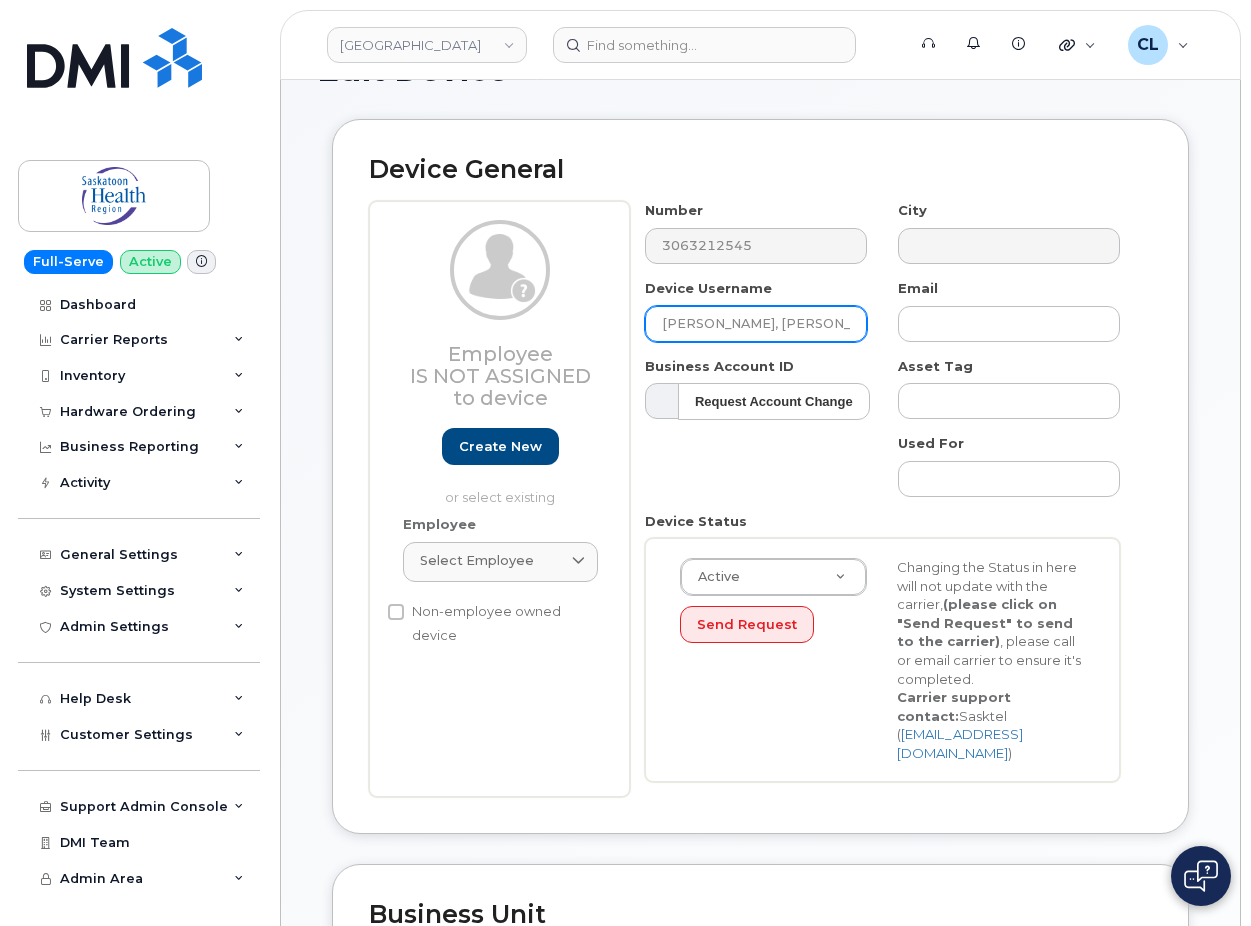 click on "Shay Sutherland, RUH HRBP" 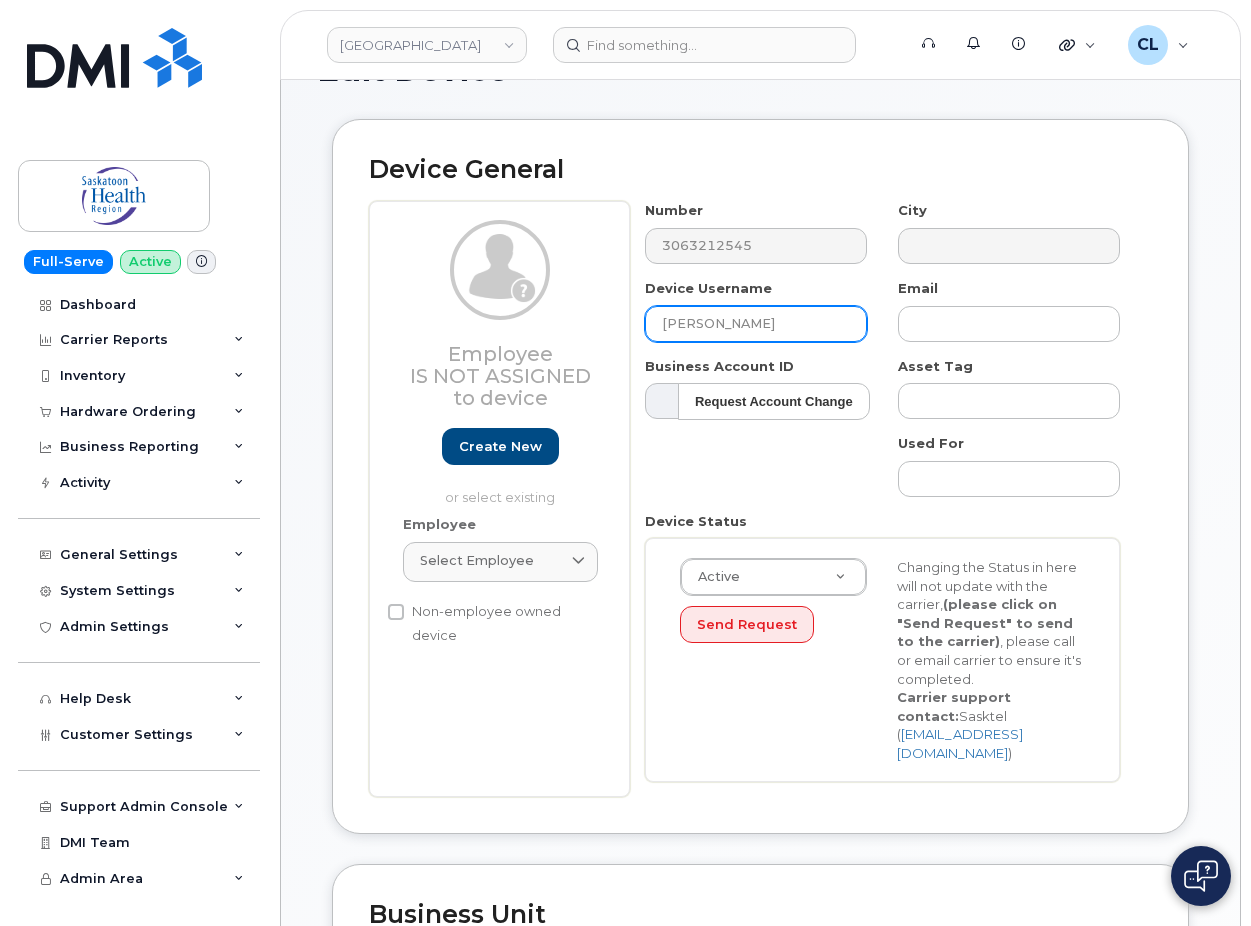 type on "Keri Schrader" 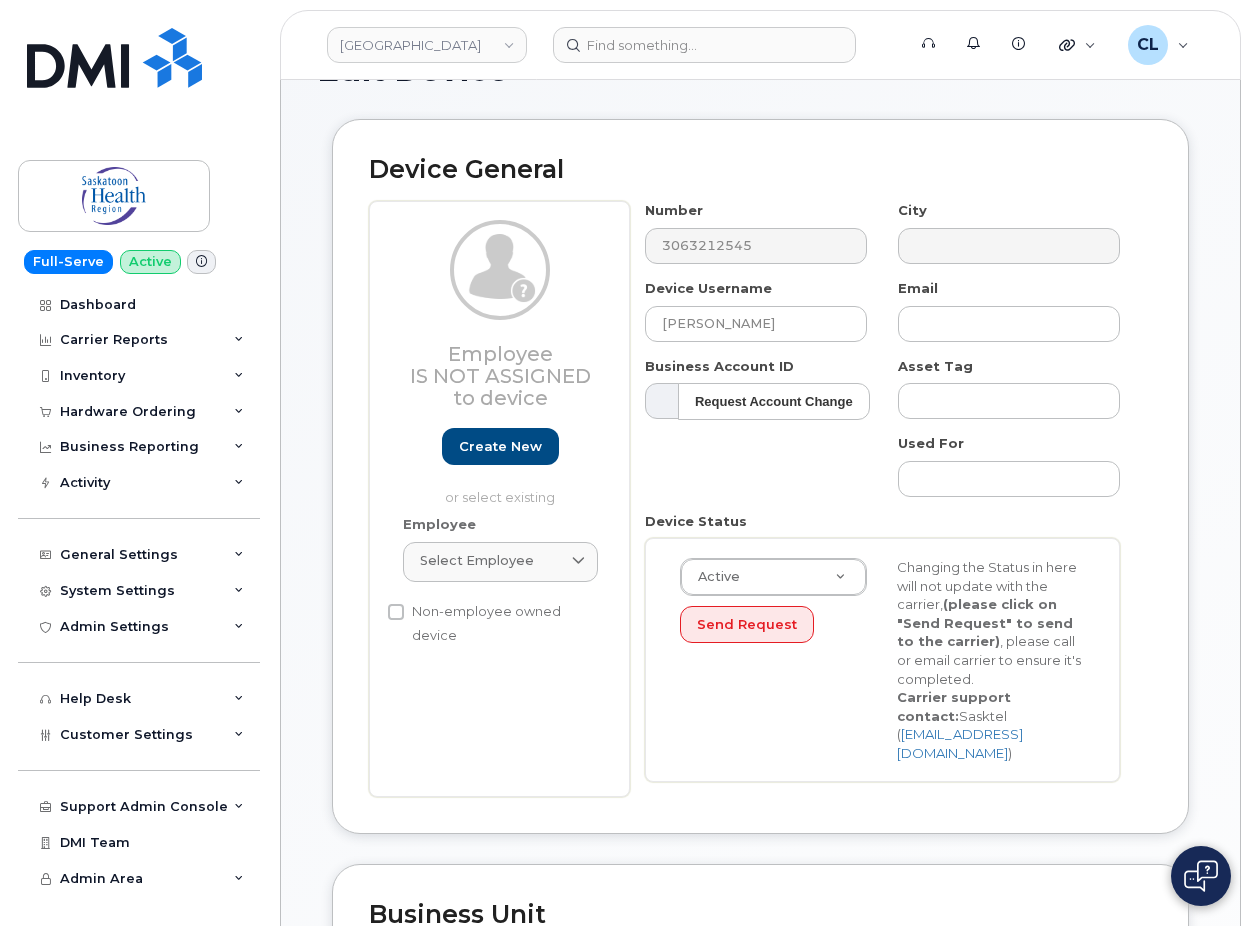 click on "Number
3063212545
City
Device Username
Keri Schrader
Email
Business Account ID
03767596 (SaskTel) Request Account Change 5315
Asset Tag
Used For
Device Status
Active                                     Active
Suspended
Cancelled
Send Request
Changing the Status in here will not update with the carrier,   (please click on "Send Request" to send to the carrier)  , please call or email carrier to ensure it's completed.
Carrier support contact:
Sasktel
( business.wireless@sasktel.com )" 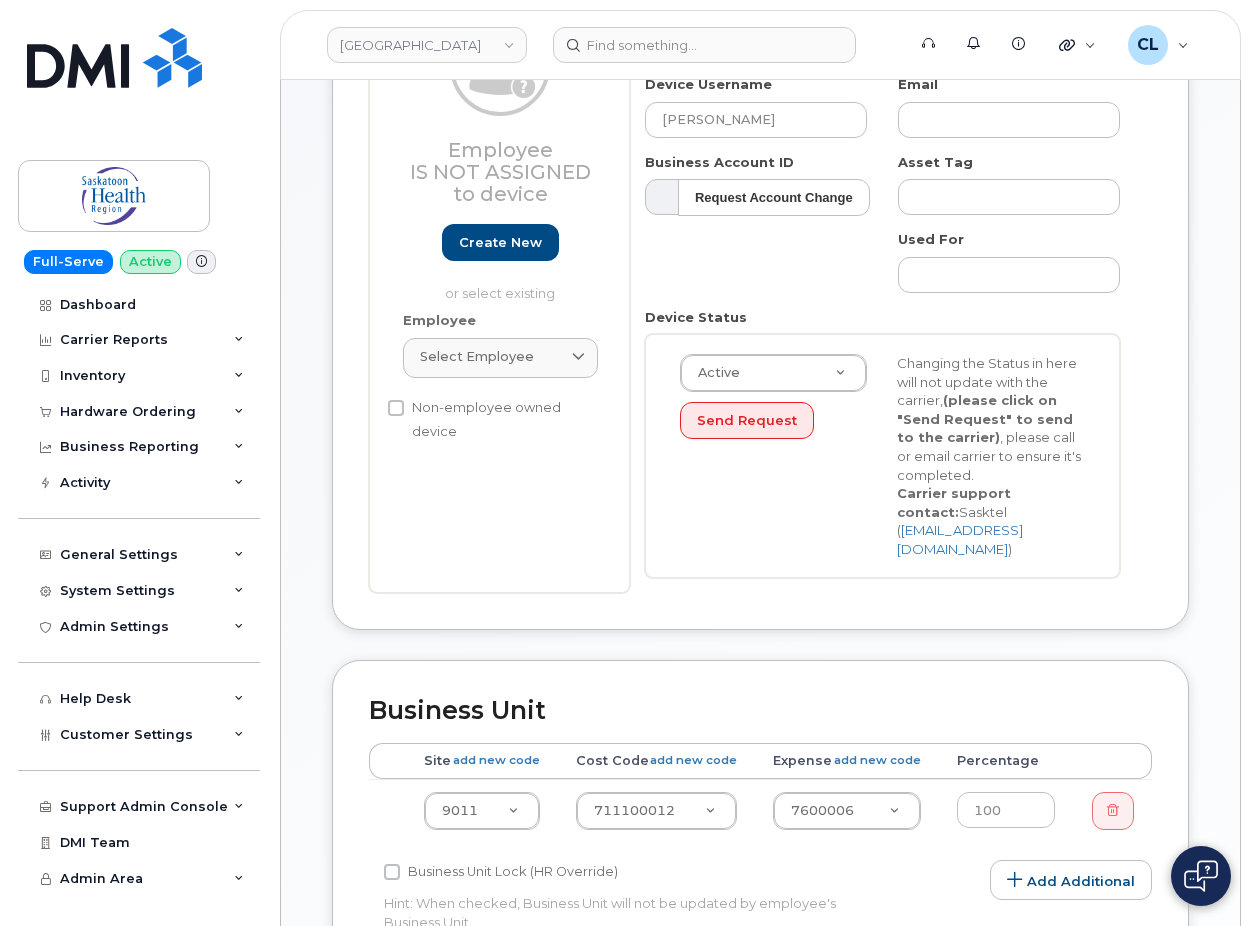 scroll, scrollTop: 1020, scrollLeft: 0, axis: vertical 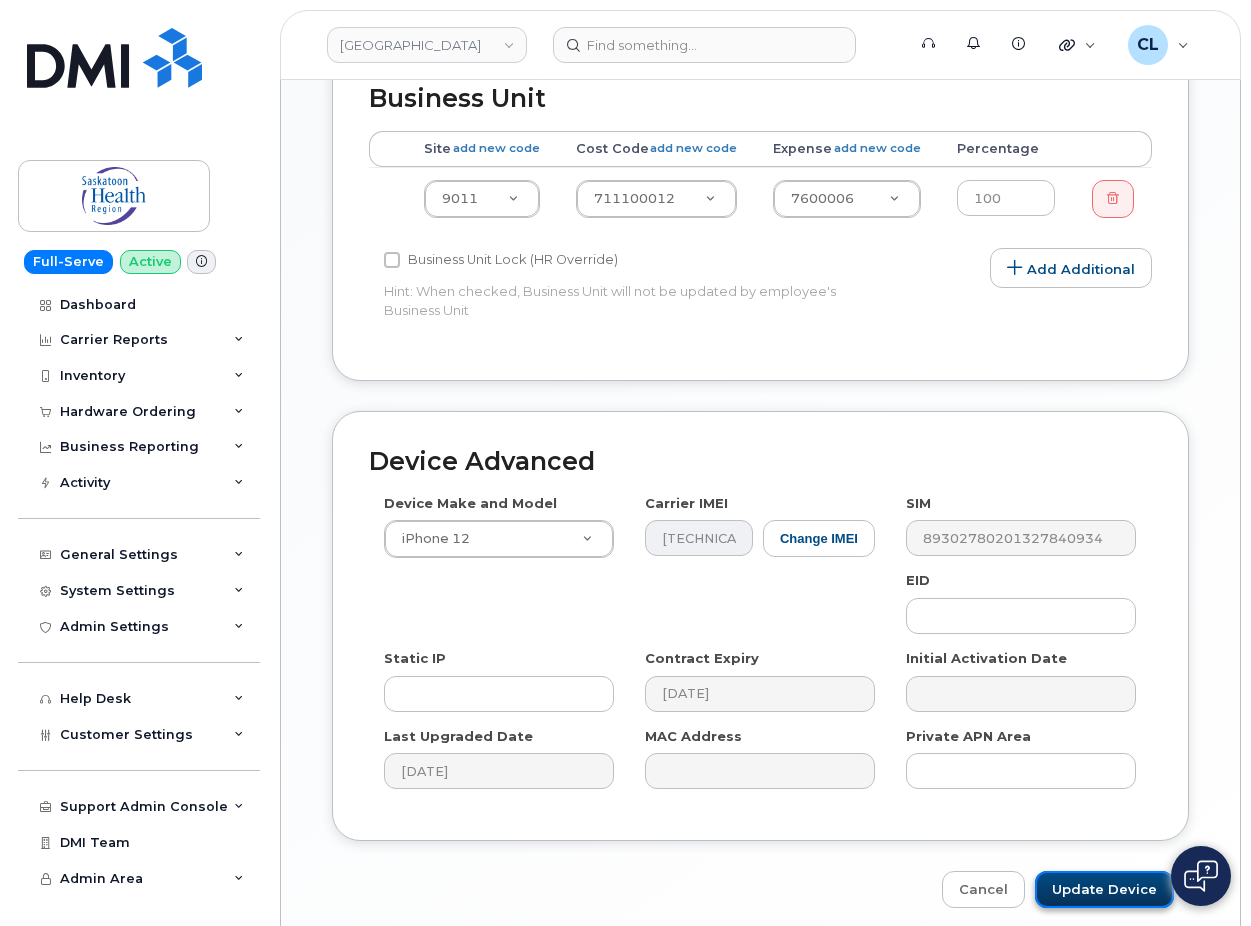click on "Update Device" 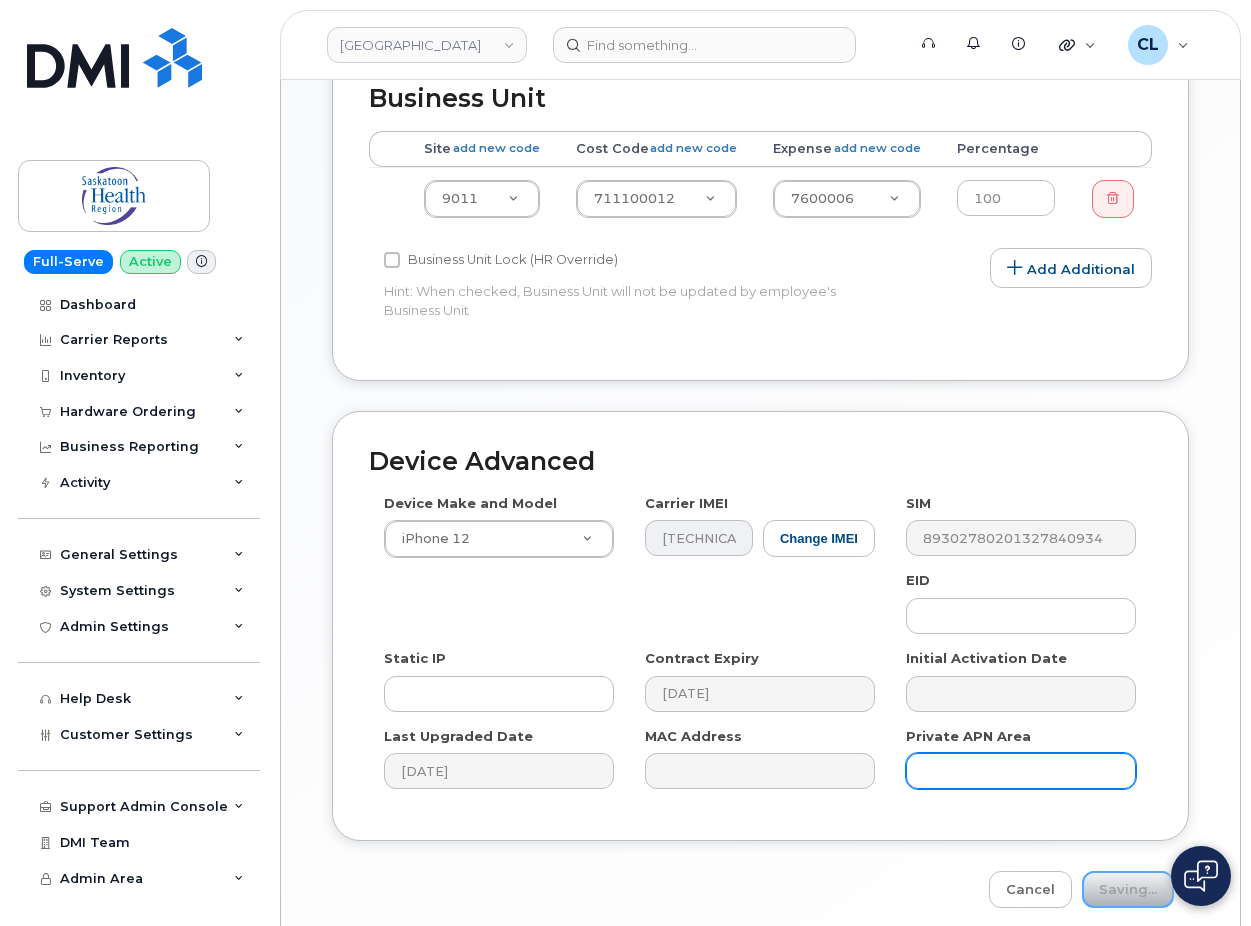 type on "Saving..." 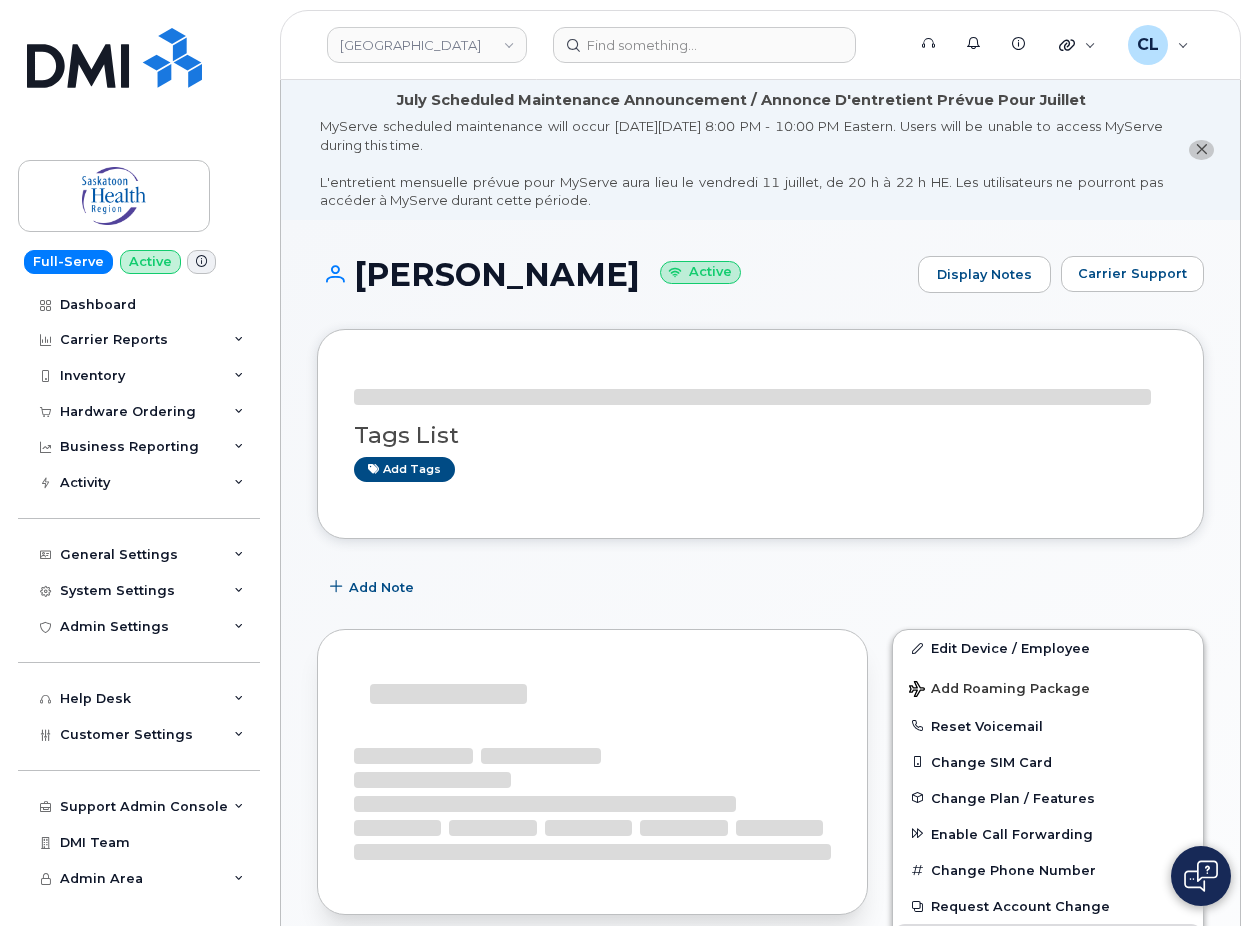 scroll, scrollTop: 0, scrollLeft: 0, axis: both 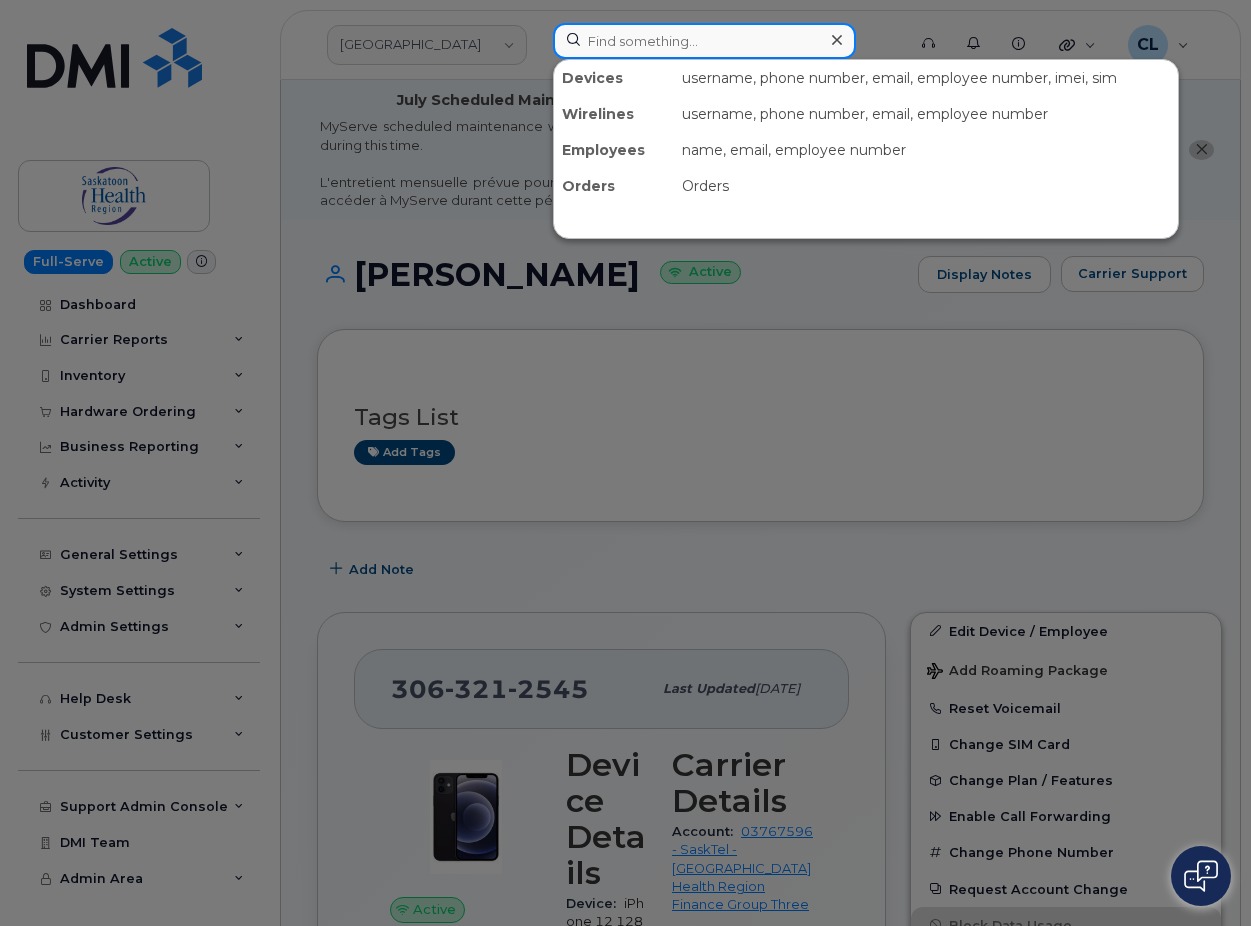 click 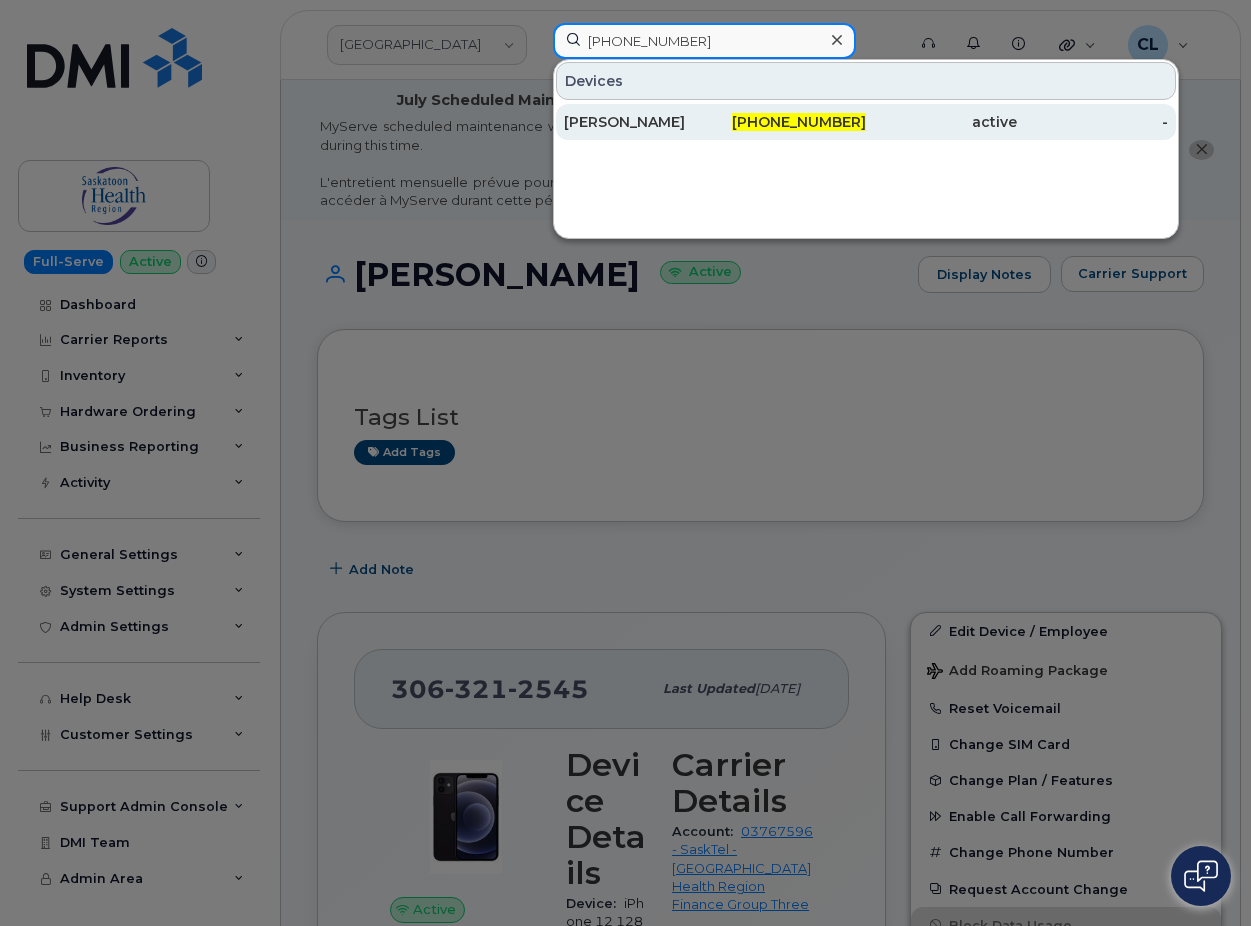 type on "306-220-4121" 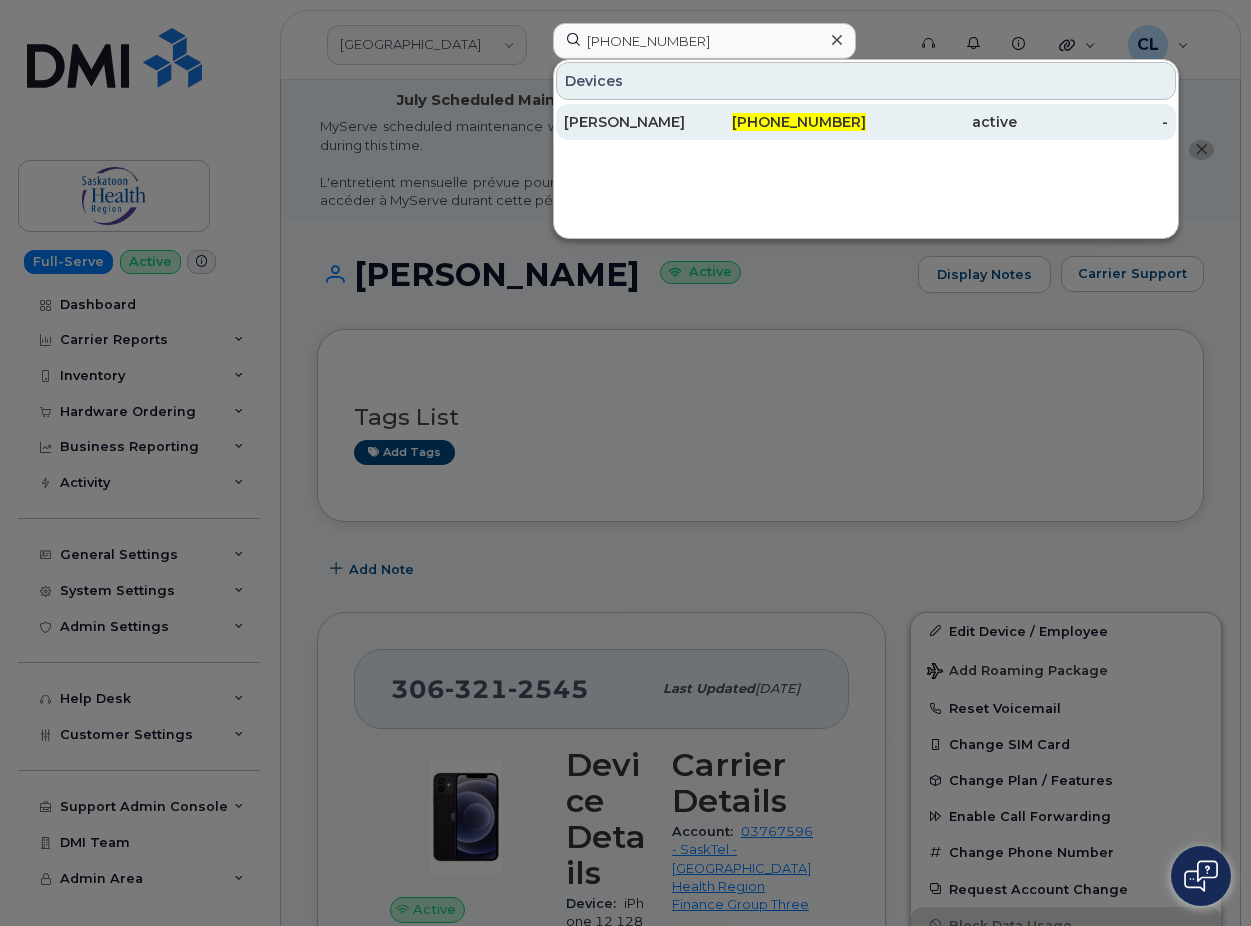click on "[PERSON_NAME]" 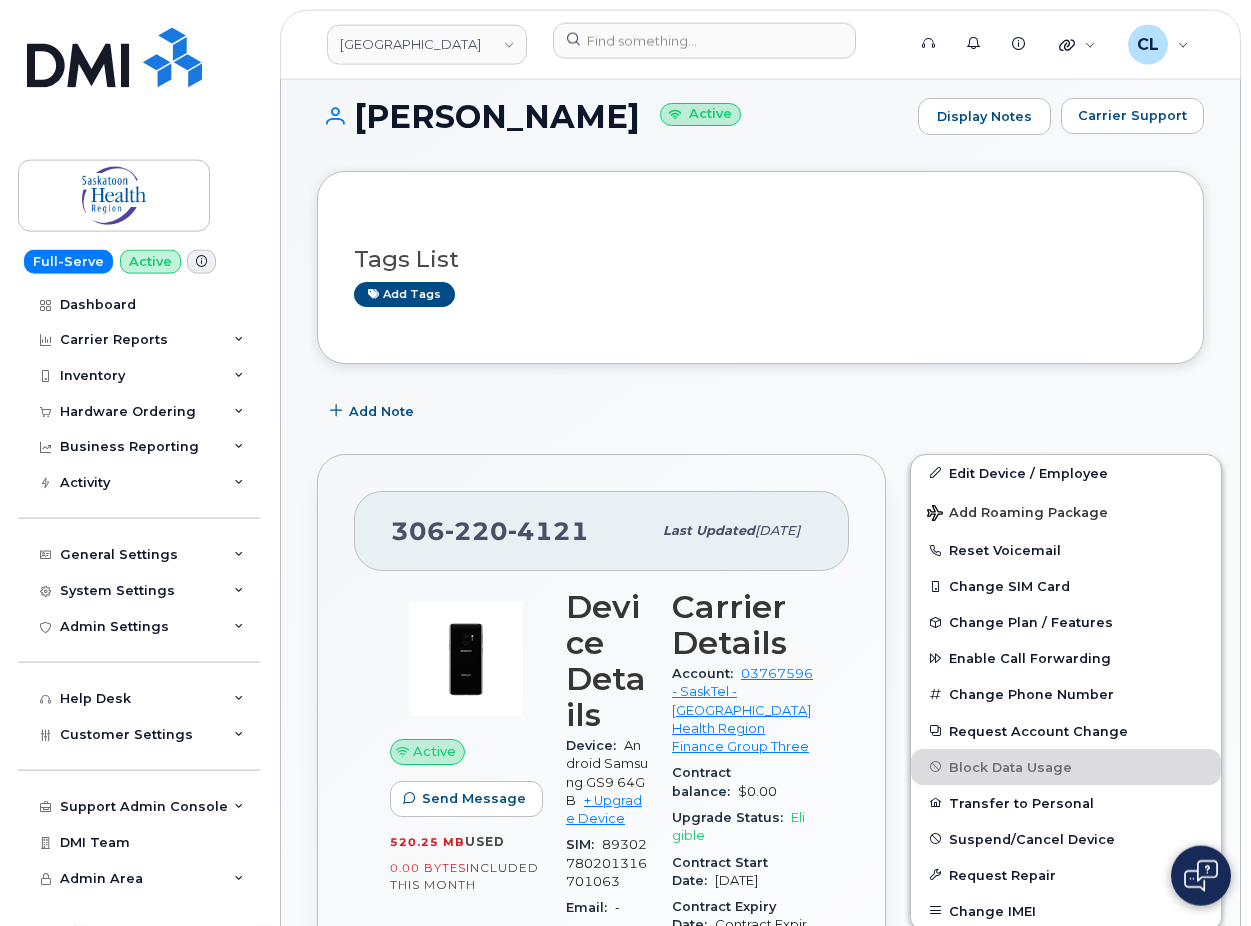 scroll, scrollTop: 306, scrollLeft: 0, axis: vertical 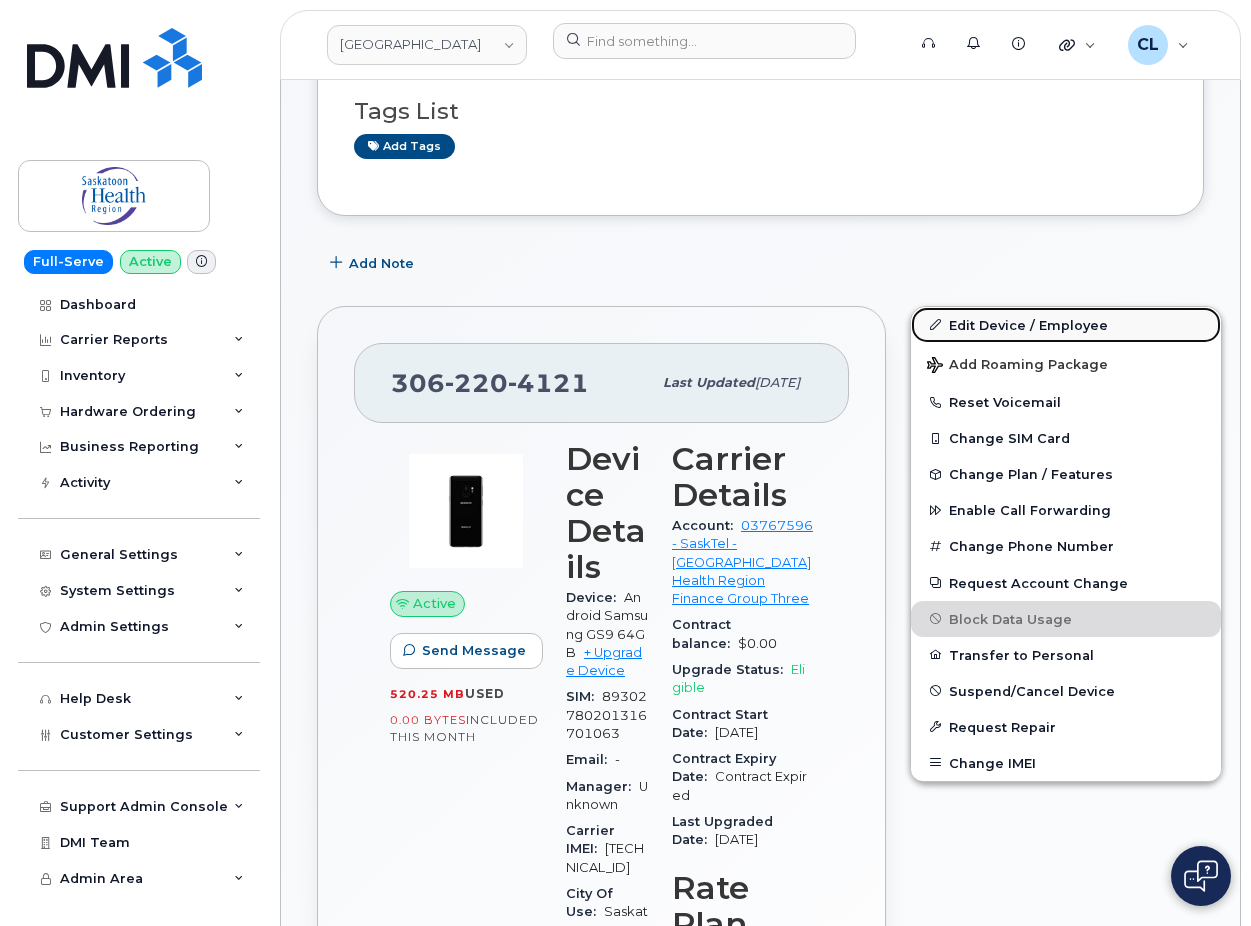 click on "Edit Device / Employee" 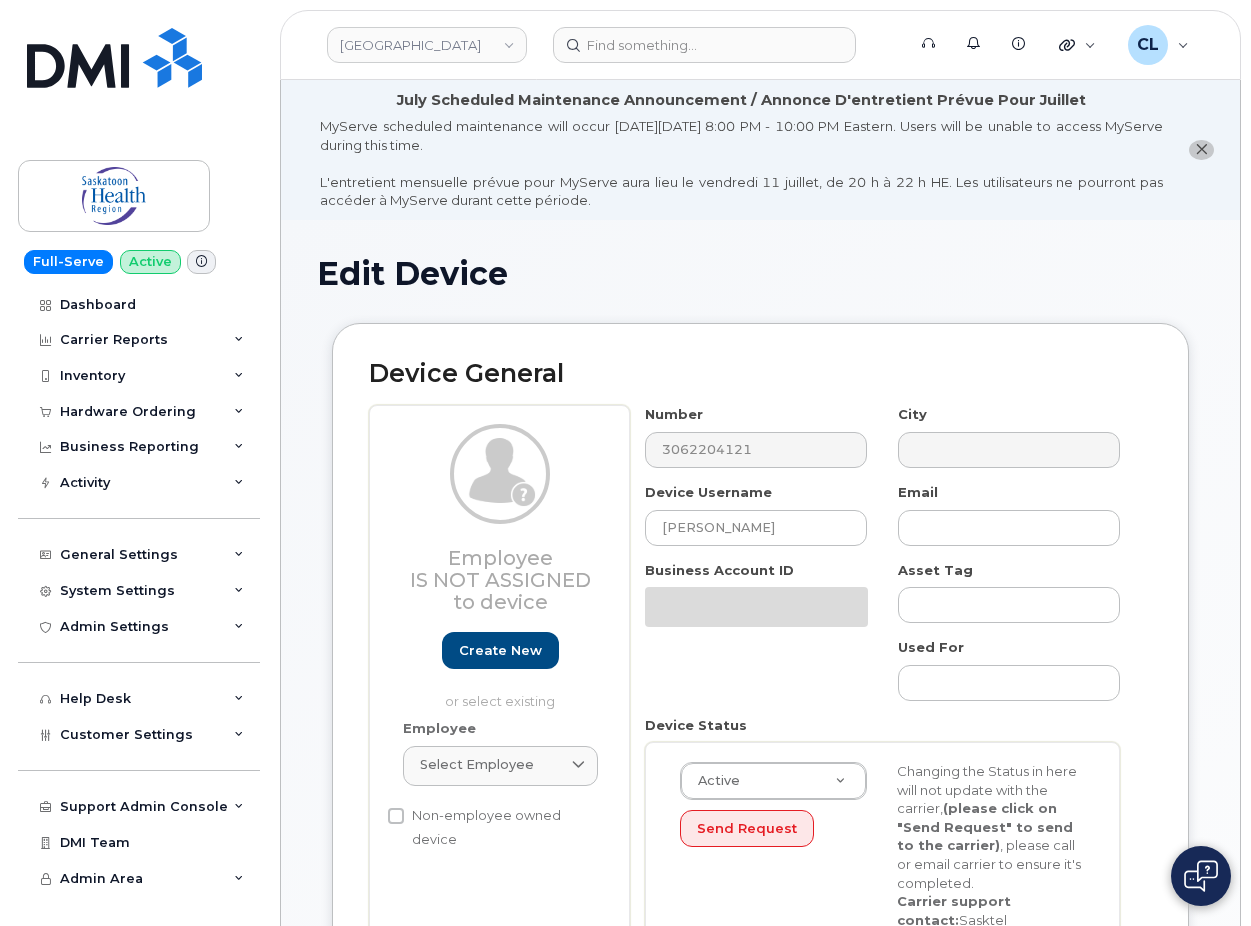 select on "20985" 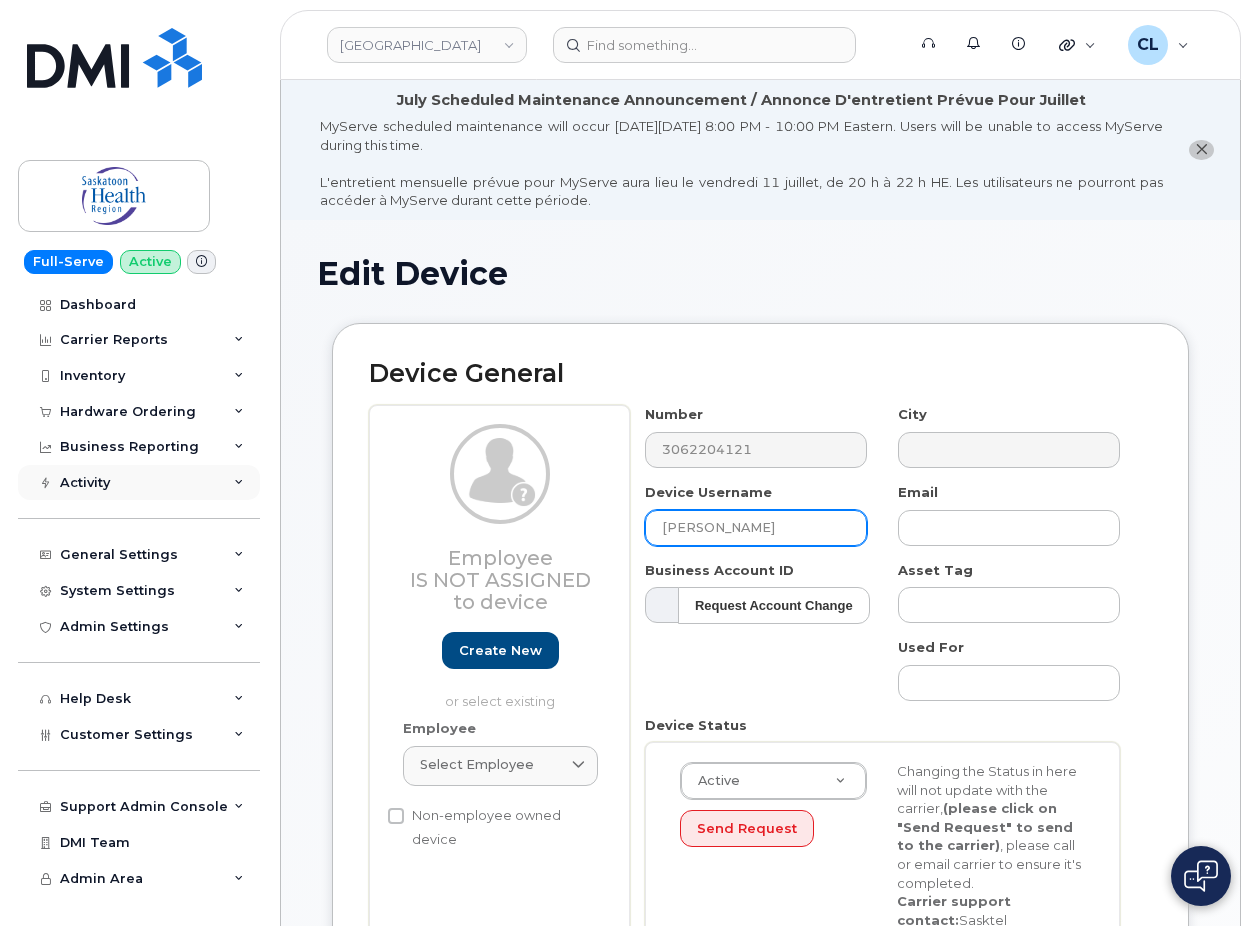 drag, startPoint x: 360, startPoint y: 496, endPoint x: 155, endPoint y: 469, distance: 206.7704 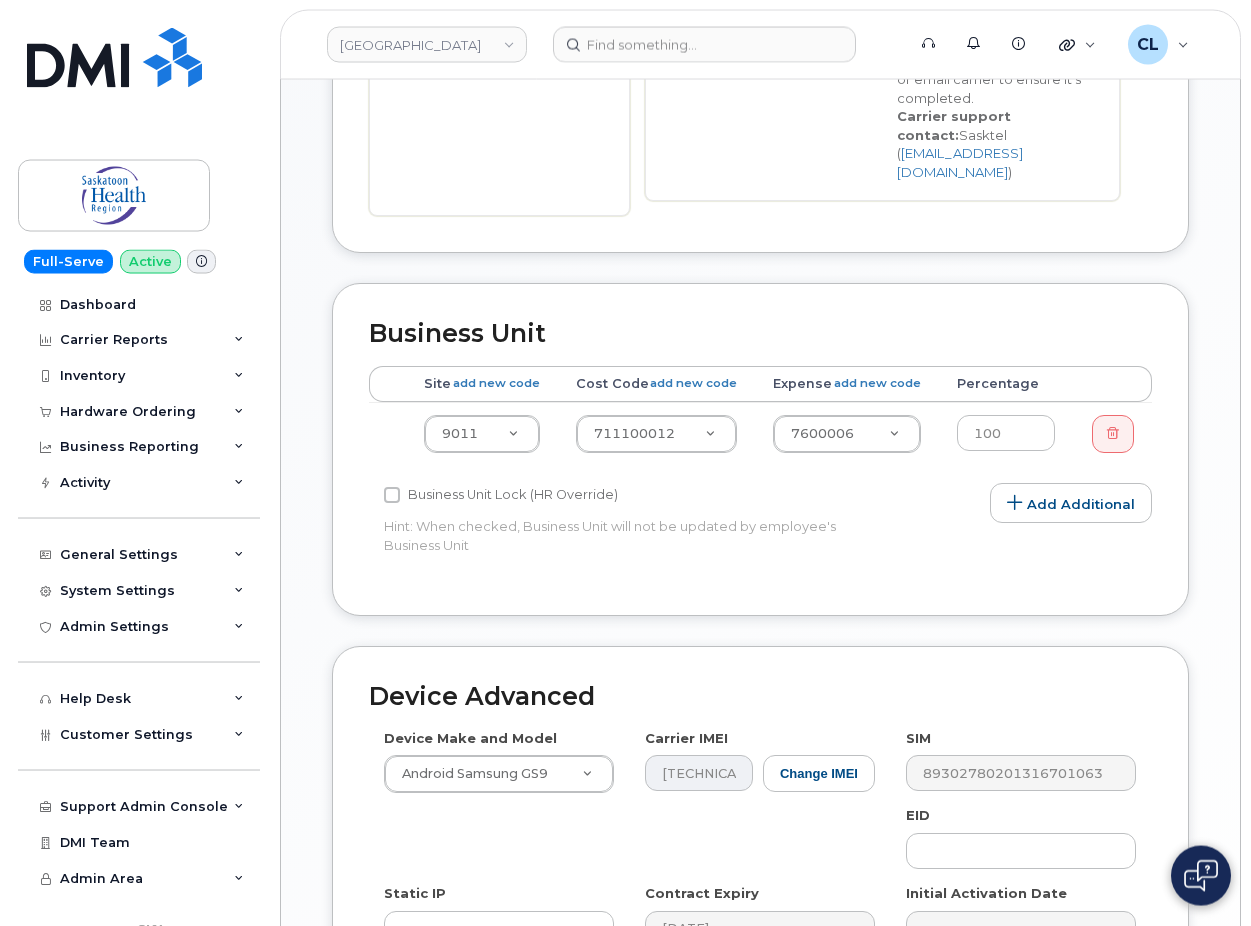 scroll, scrollTop: 816, scrollLeft: 0, axis: vertical 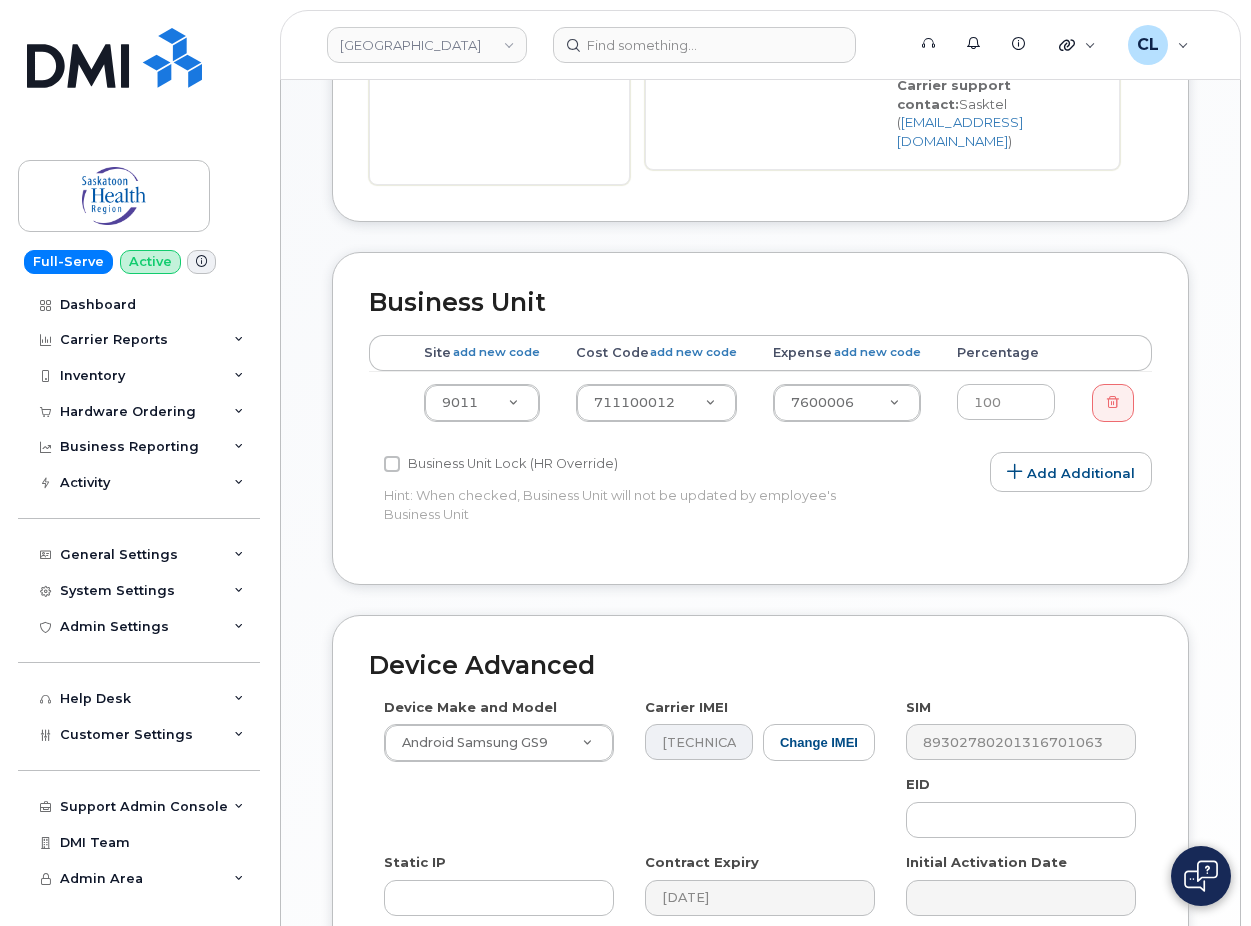 type on "Spare" 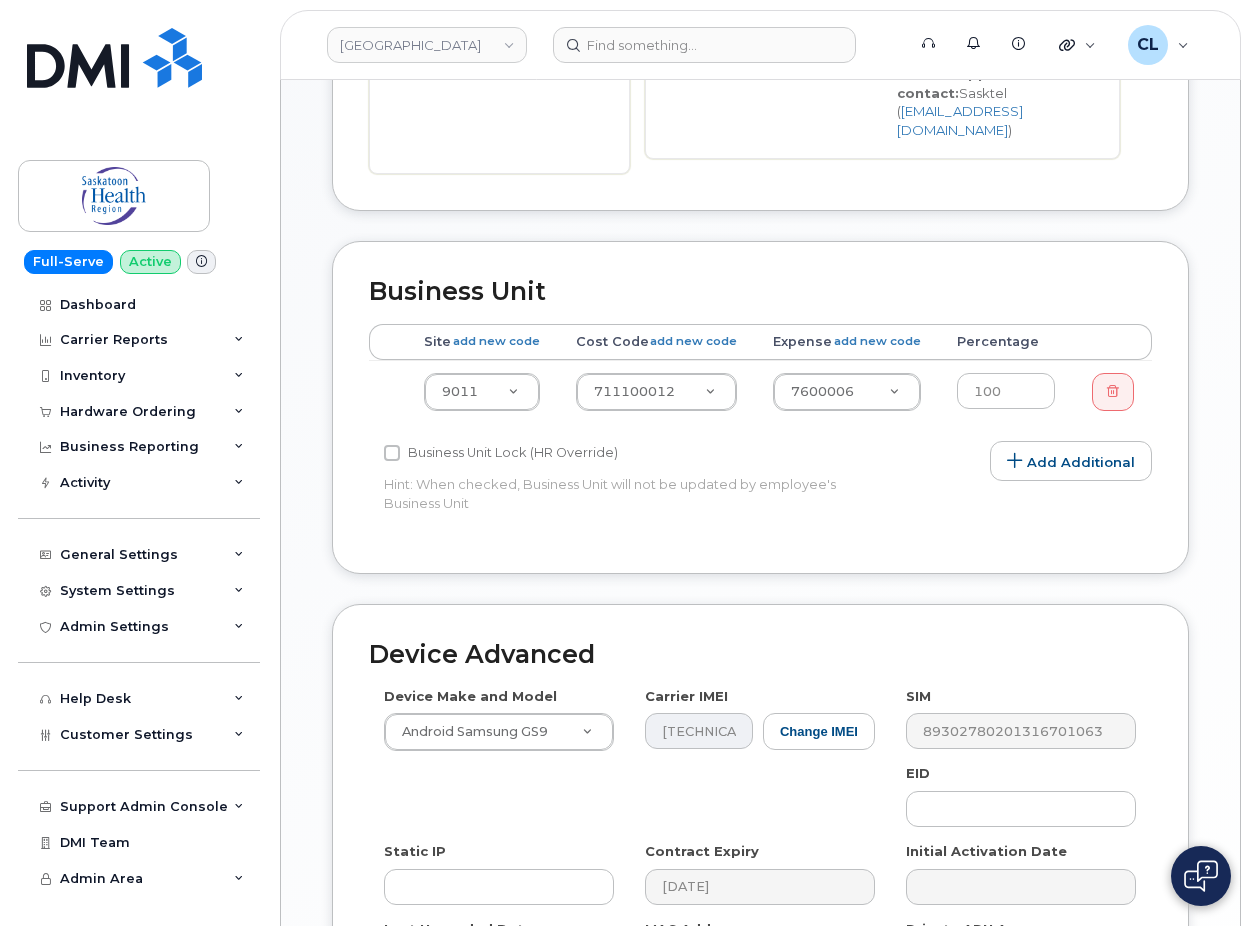 scroll, scrollTop: 1083, scrollLeft: 0, axis: vertical 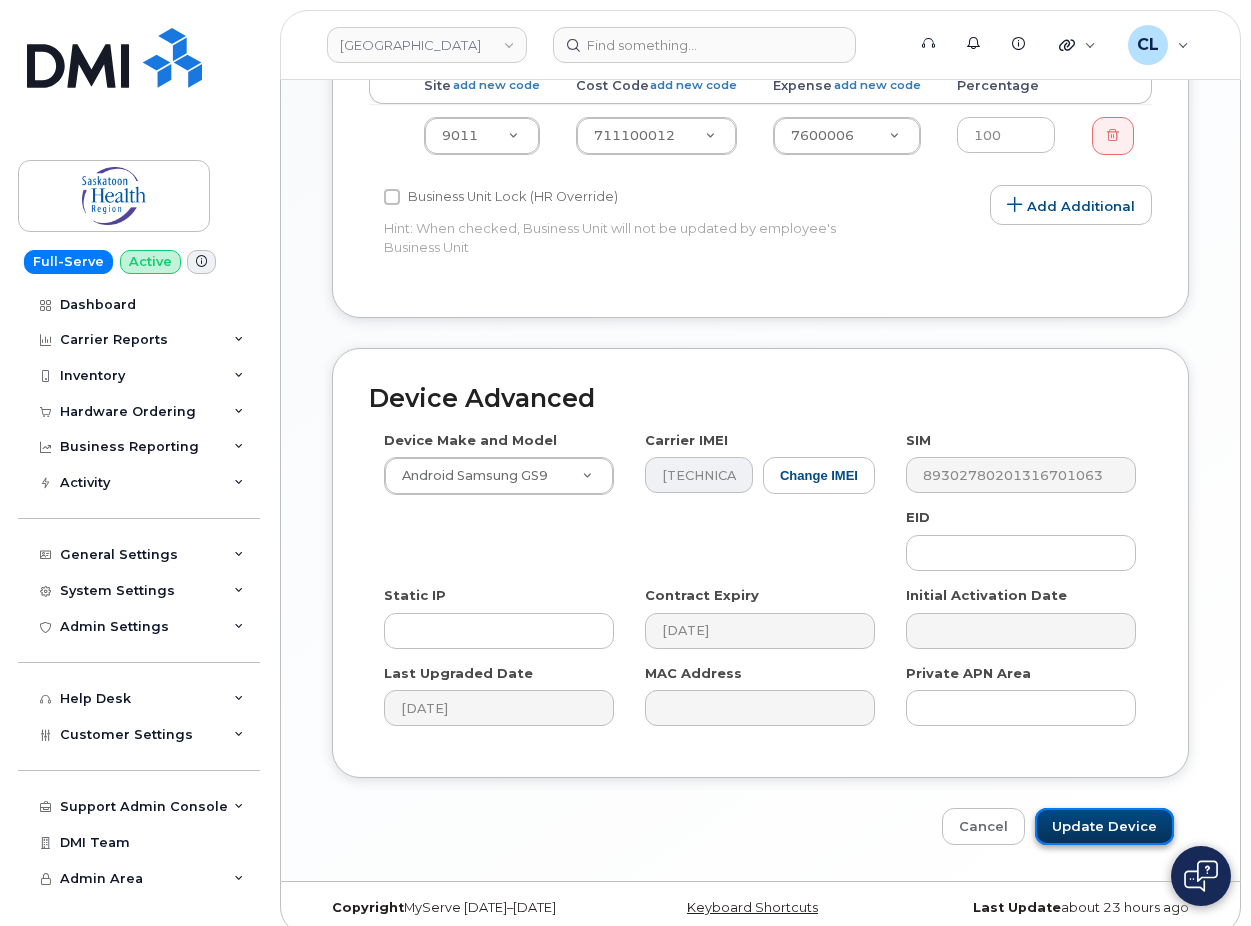 click on "Update Device" 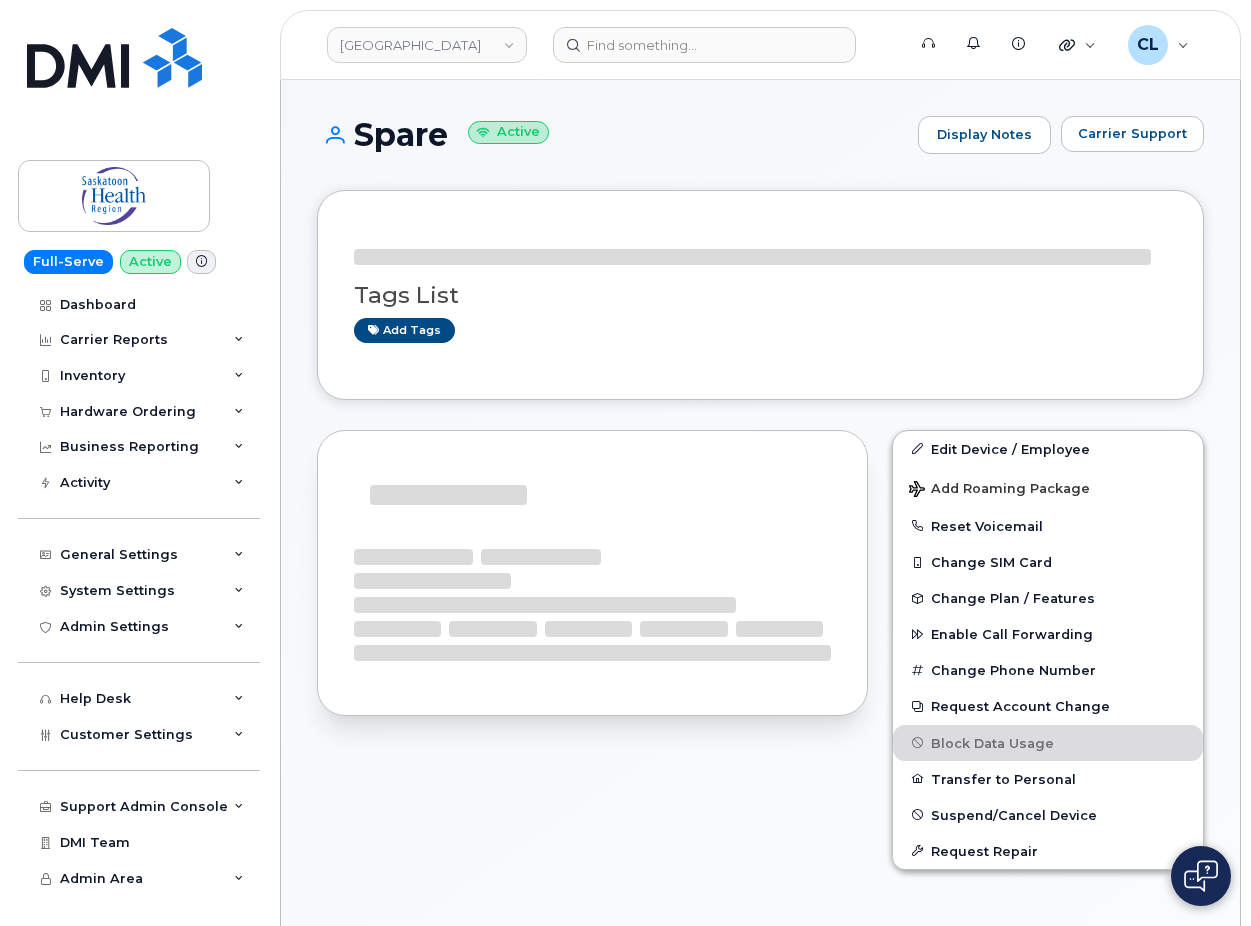 scroll, scrollTop: 510, scrollLeft: 0, axis: vertical 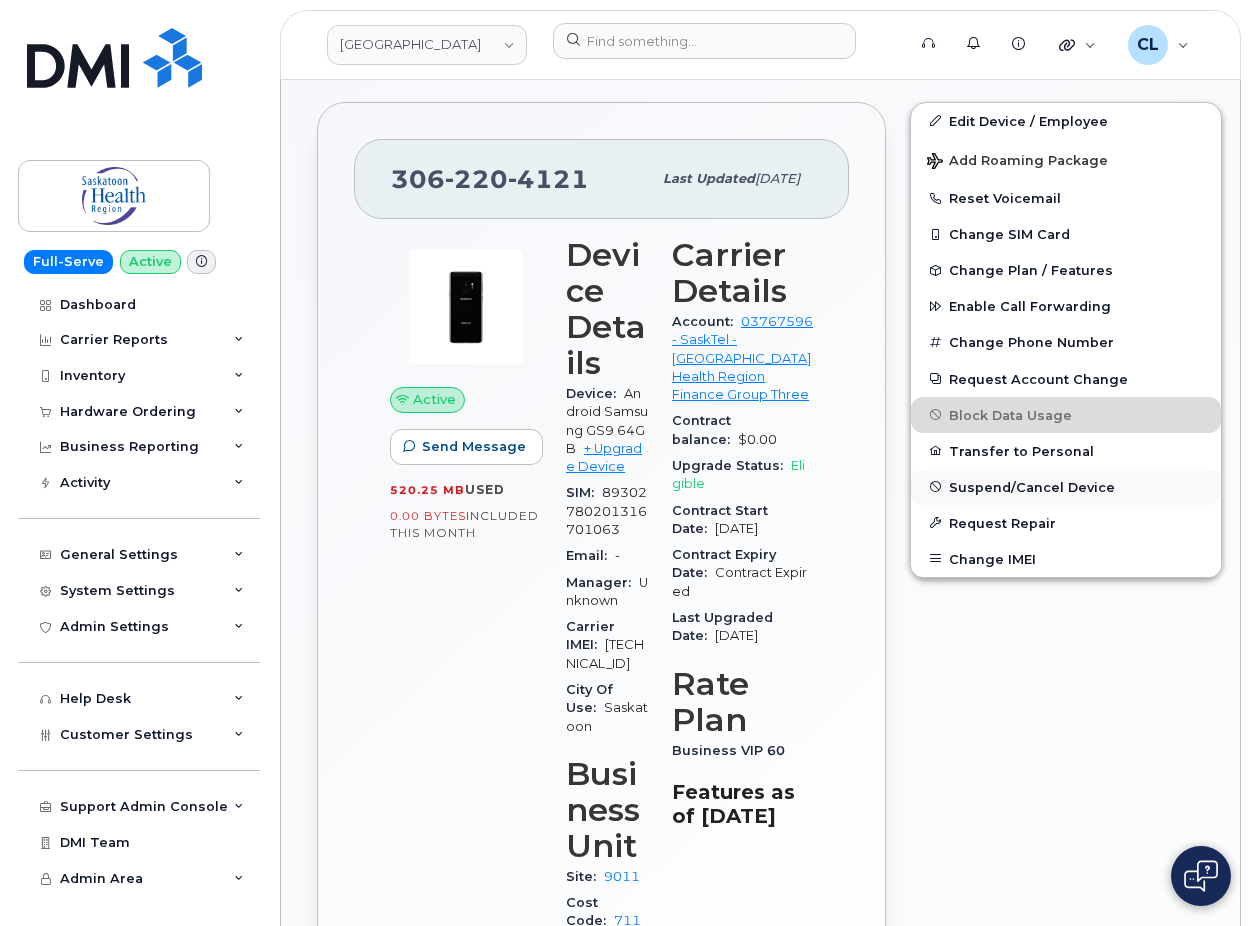 click on "Suspend/Cancel Device" 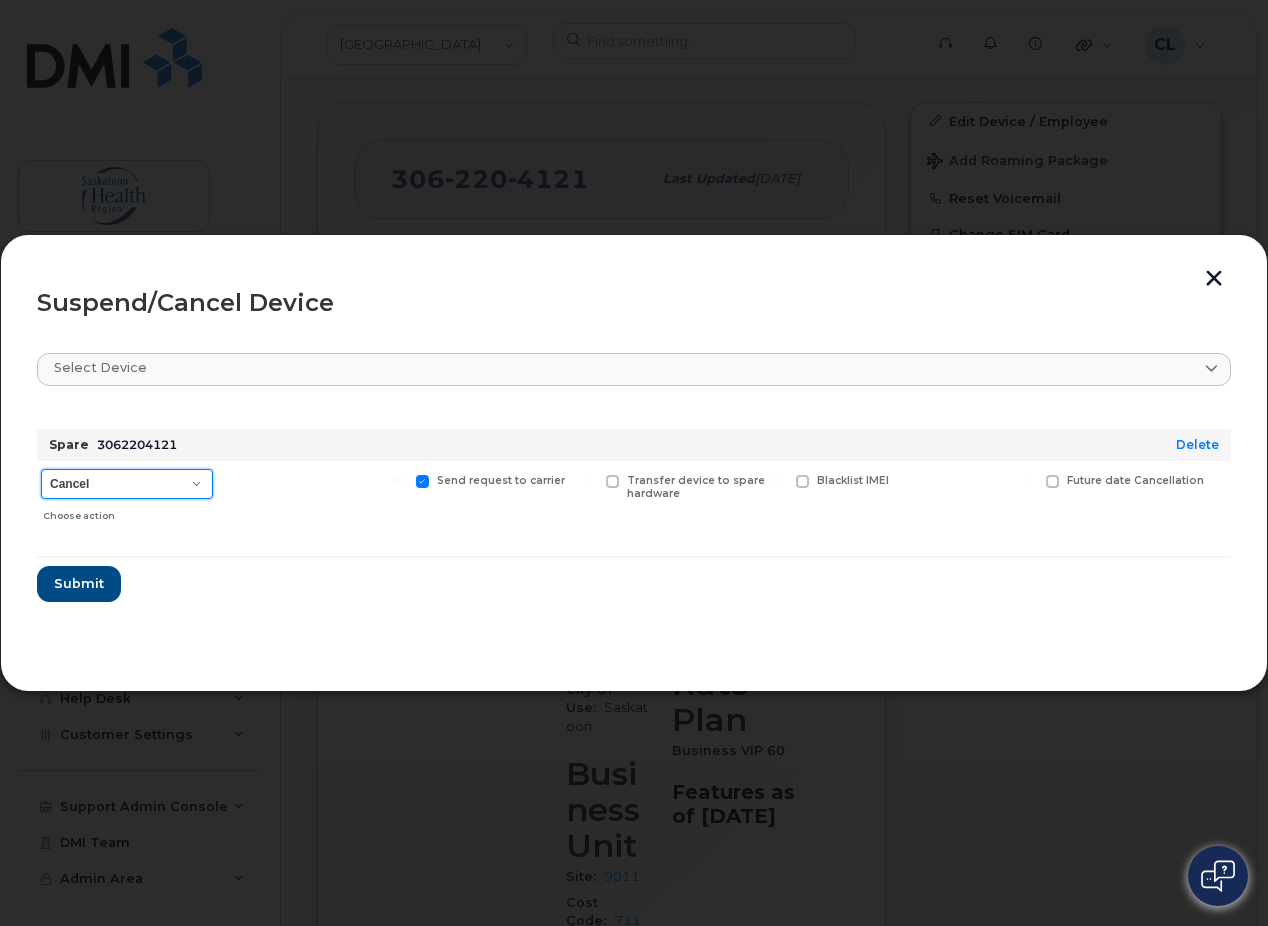 click on "Cancel Suspend - Reduced Rate Suspend - Full Rate Suspend - Lost Device/Stolen Reactivate" 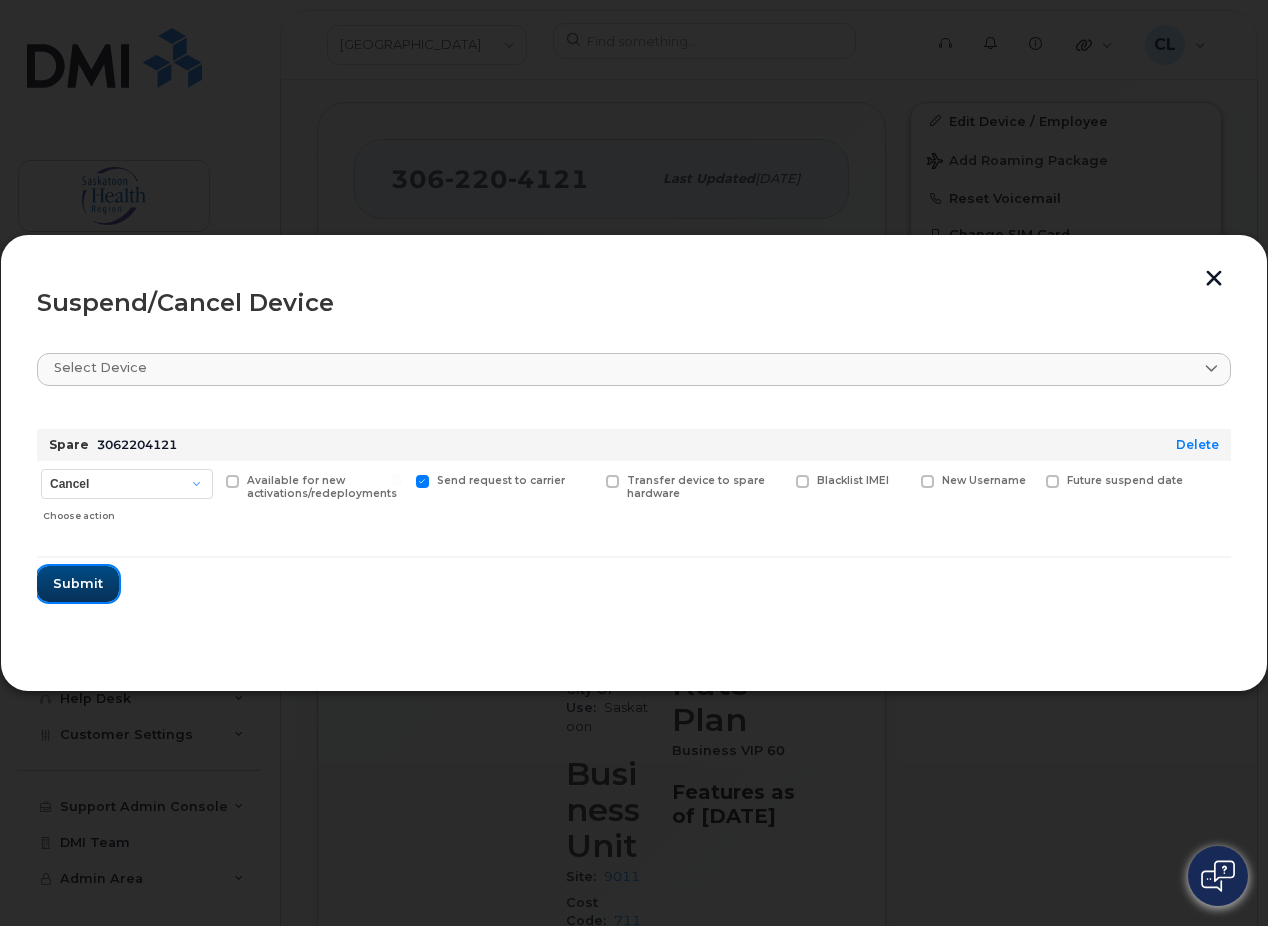 click on "Submit" 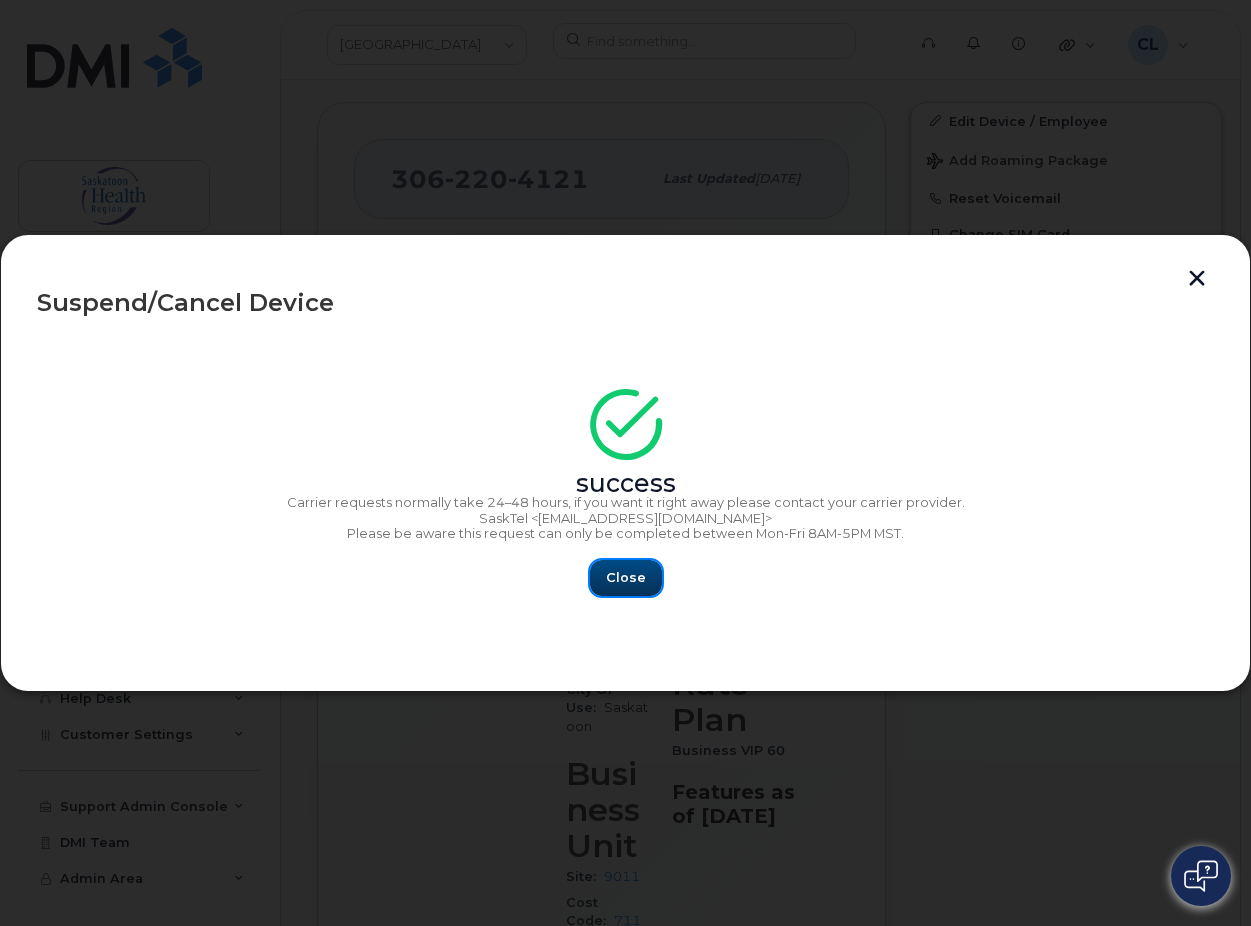 click on "Close" 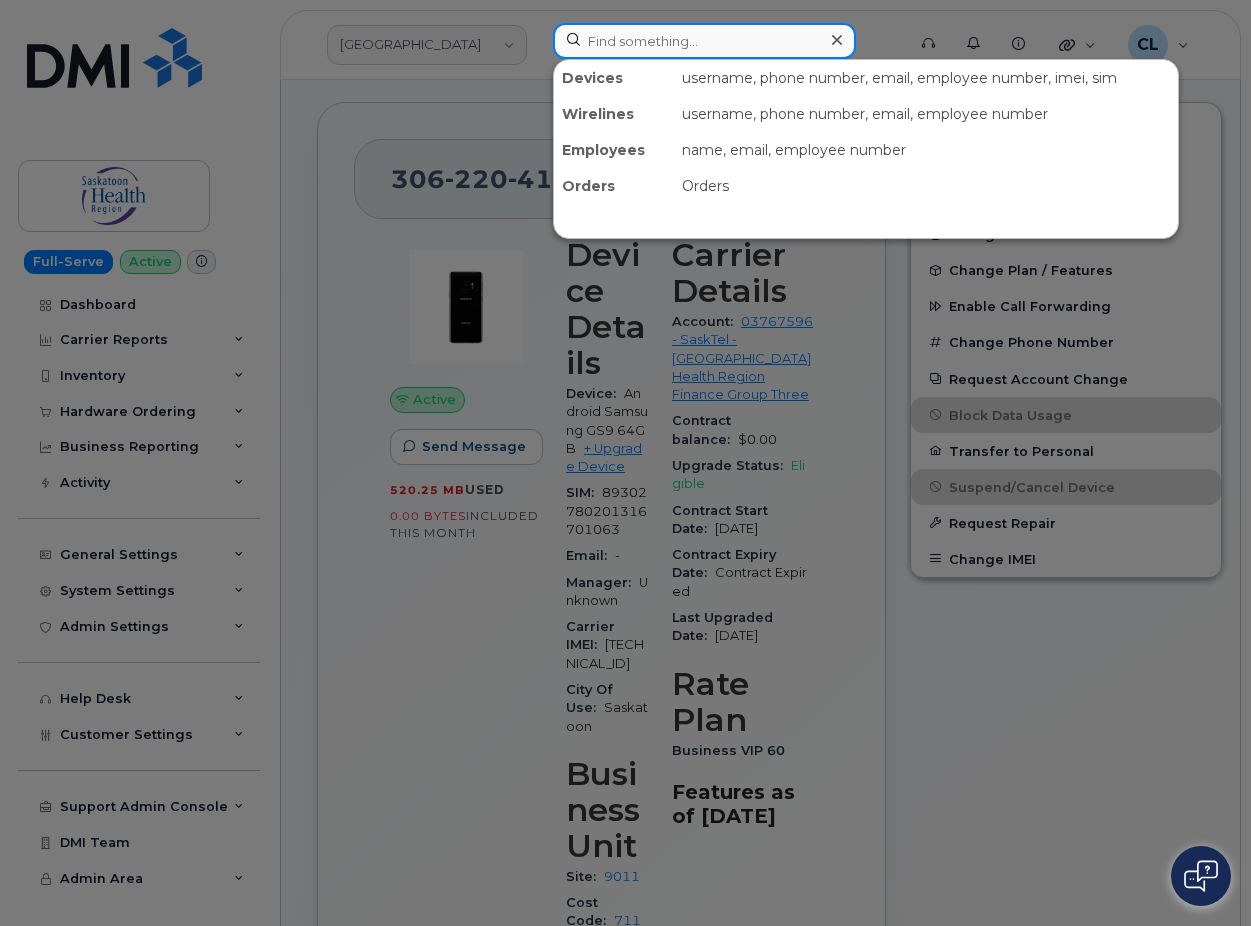 click 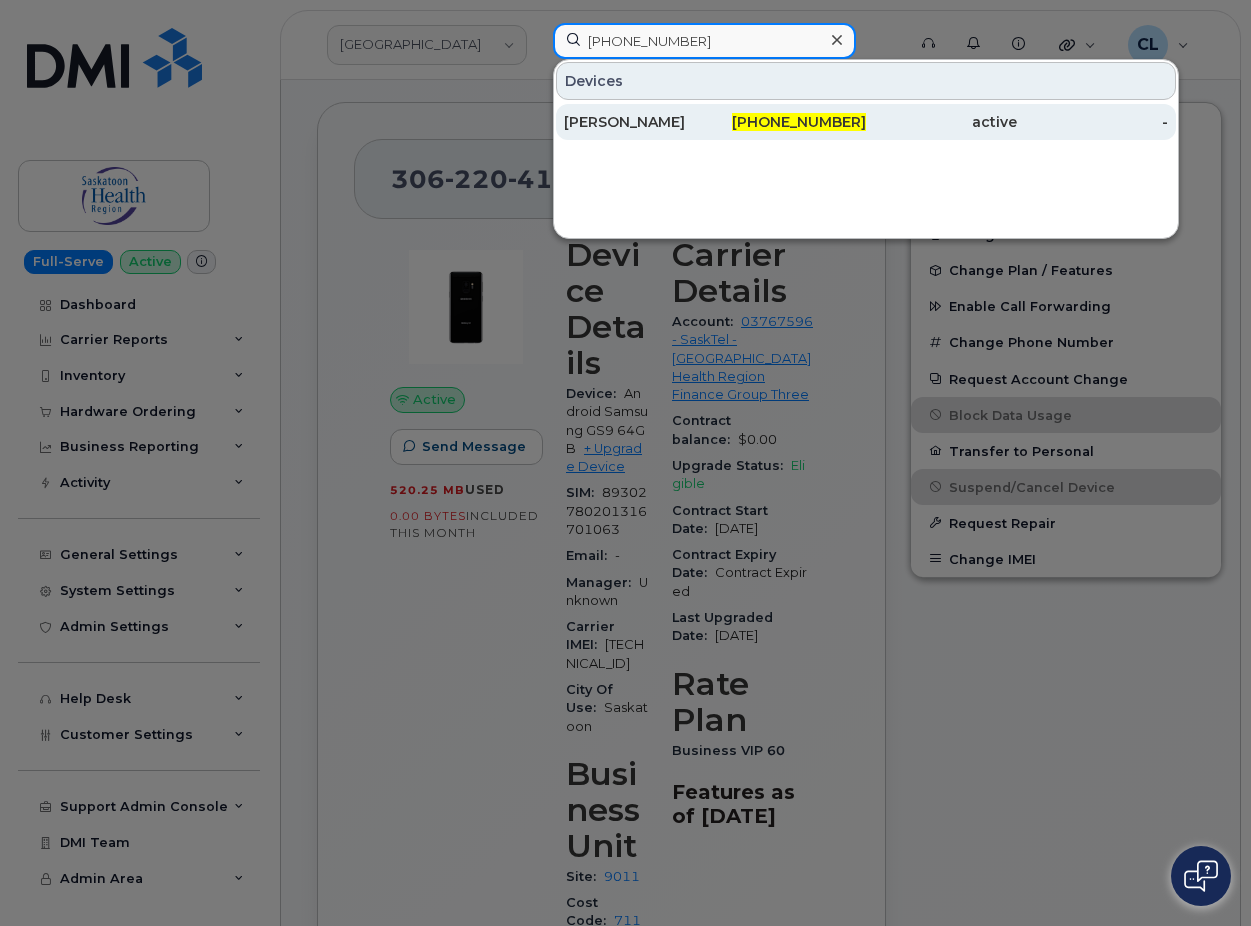 type on "306-222-5181" 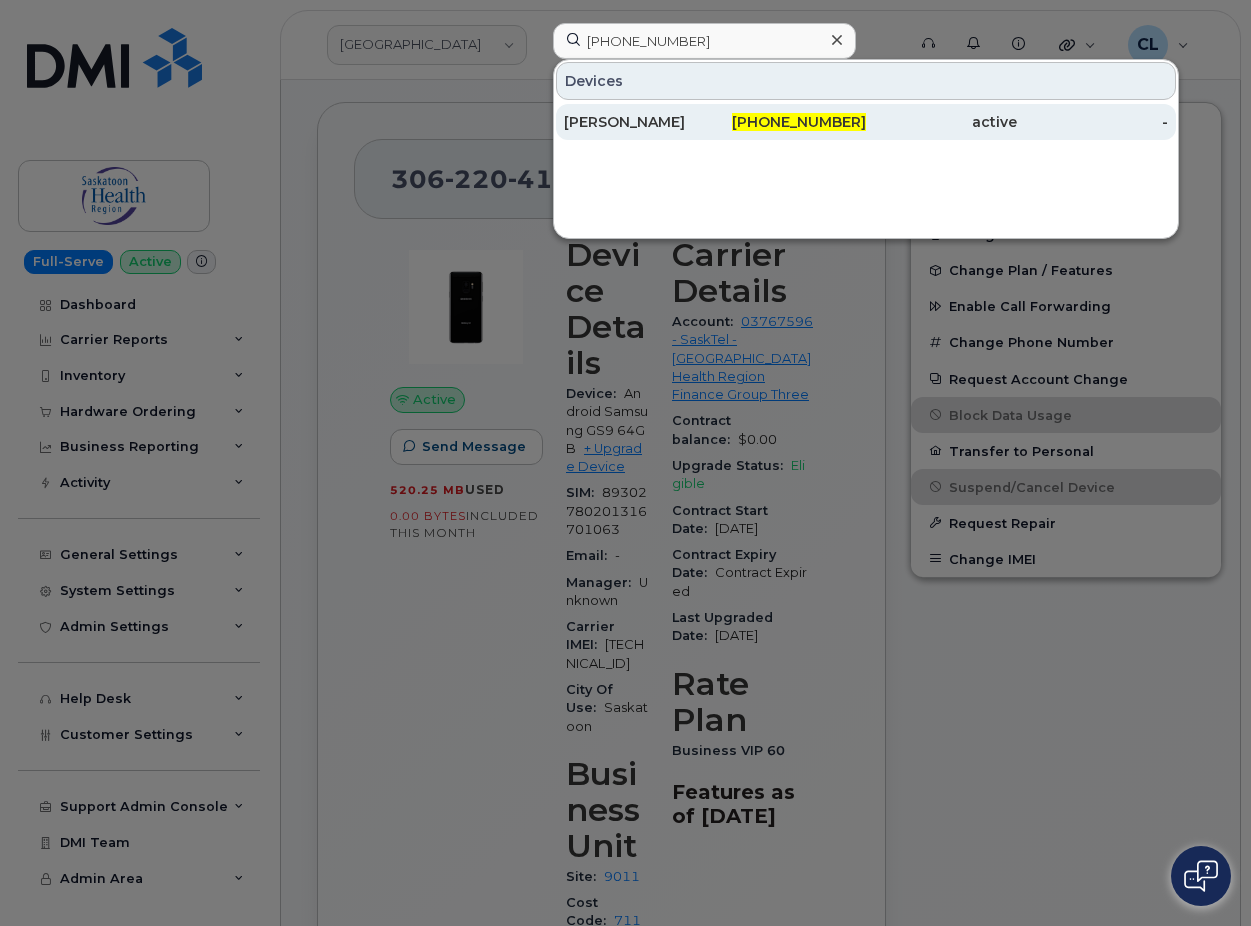 click on "[PERSON_NAME]" 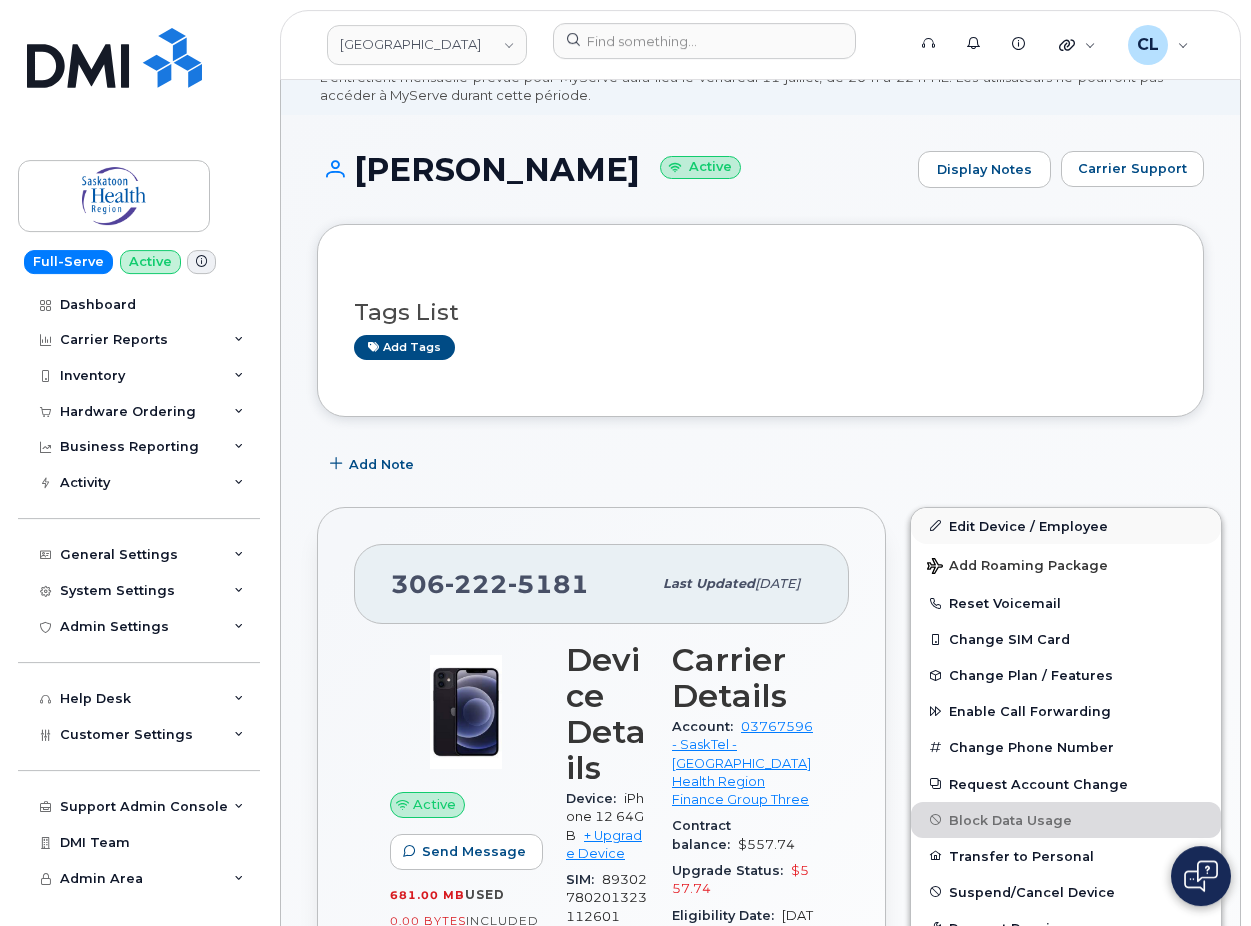 scroll, scrollTop: 204, scrollLeft: 0, axis: vertical 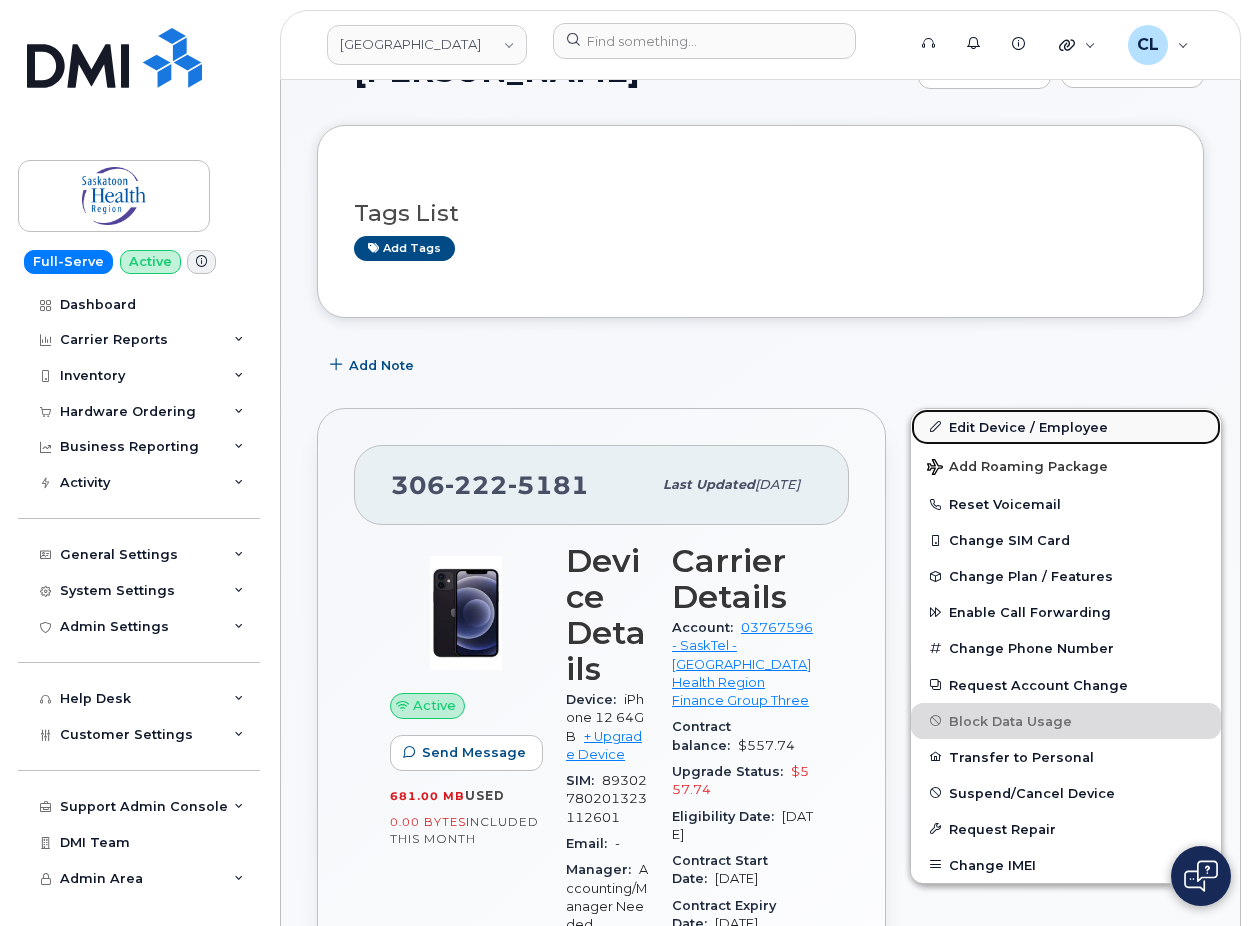 click on "Edit Device / Employee" 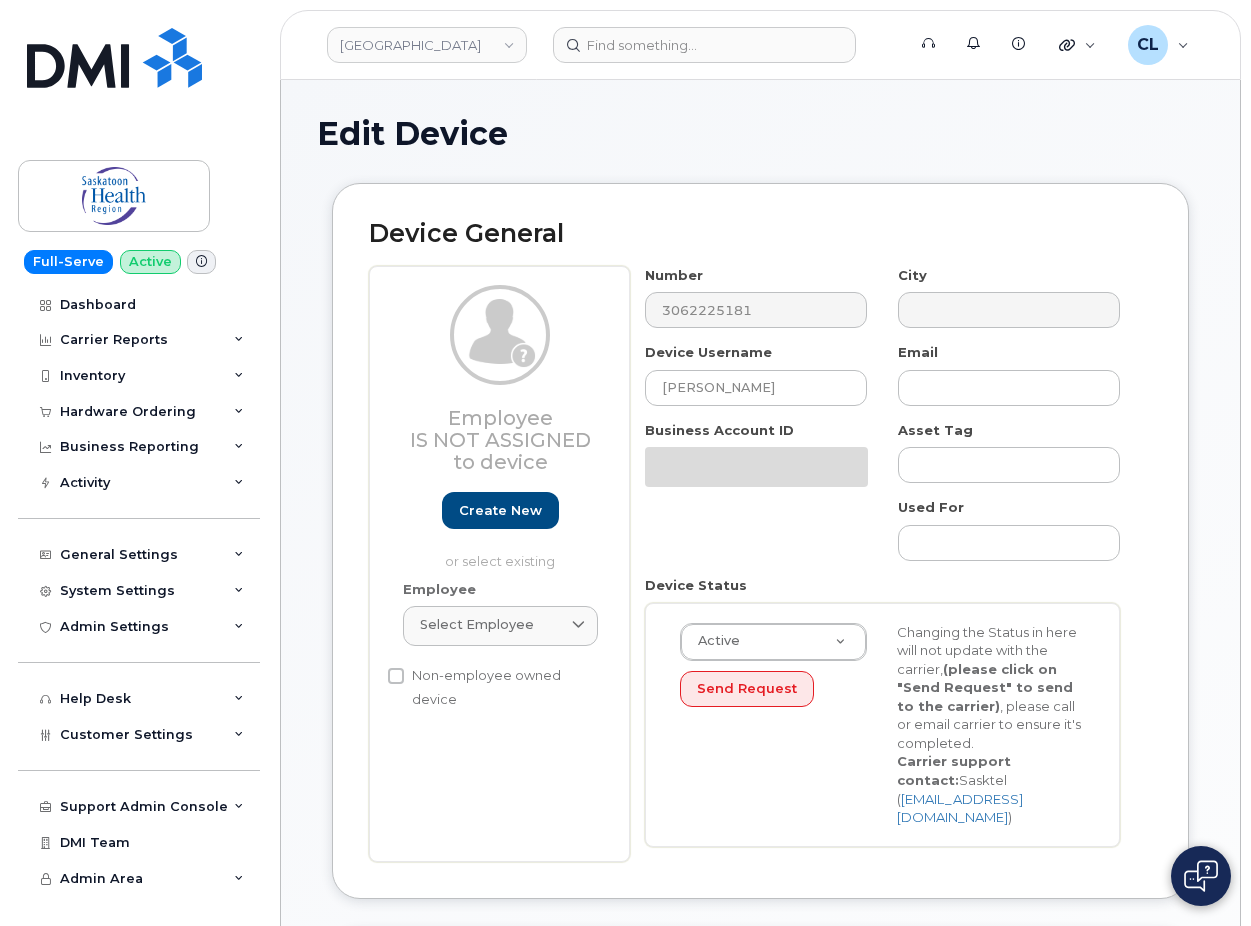 select on "20985" 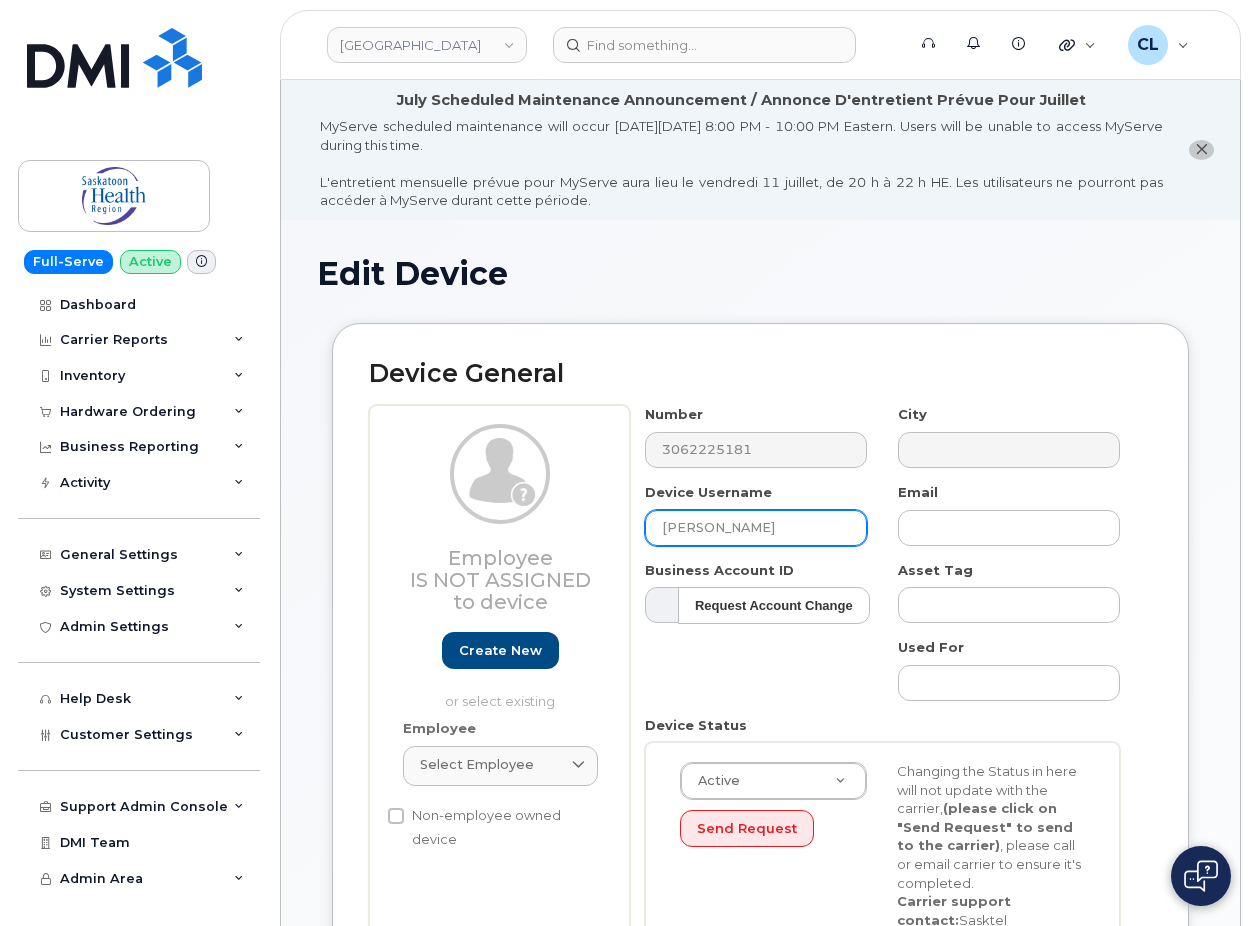 drag, startPoint x: 596, startPoint y: 509, endPoint x: 263, endPoint y: 457, distance: 337.0356 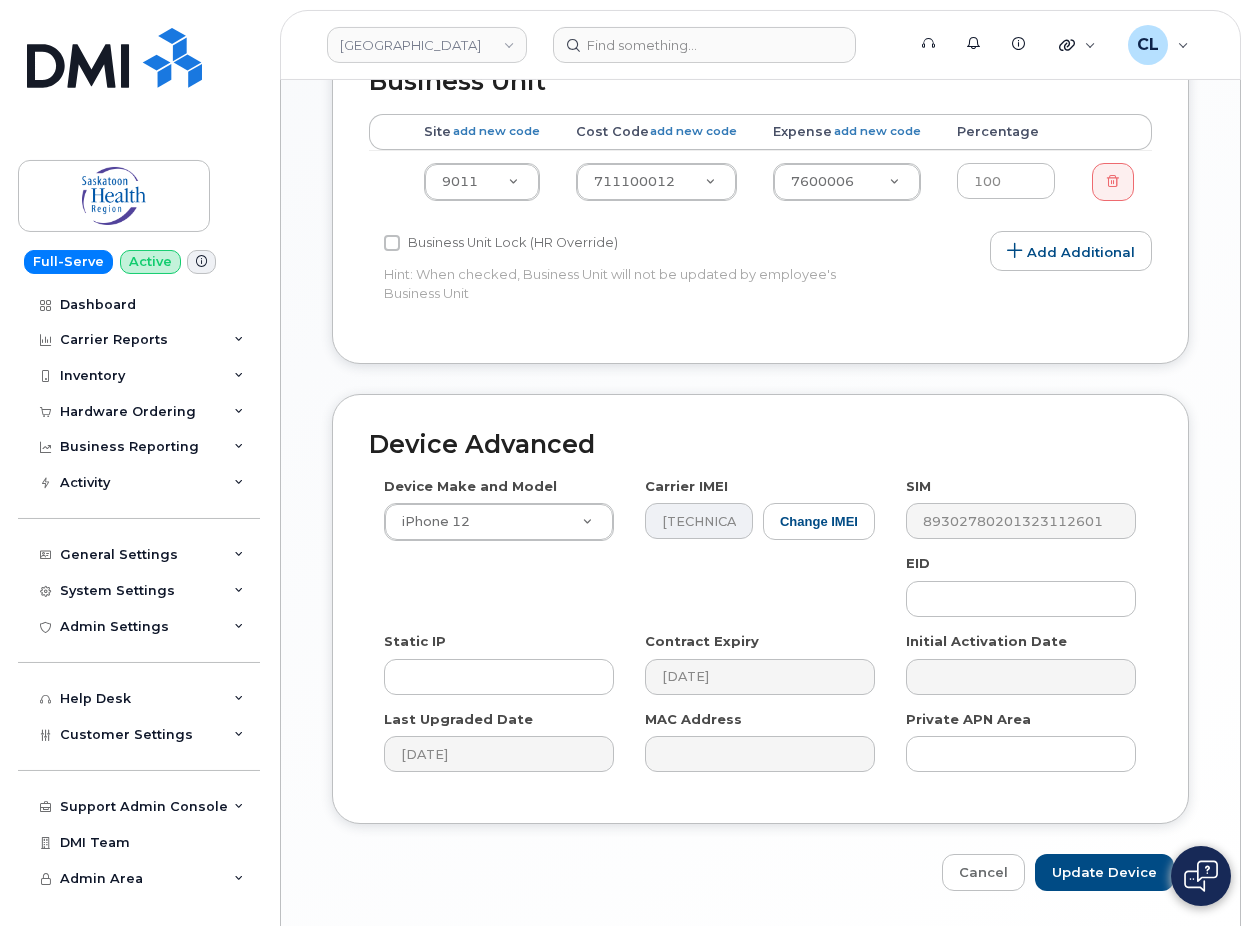 scroll, scrollTop: 1083, scrollLeft: 0, axis: vertical 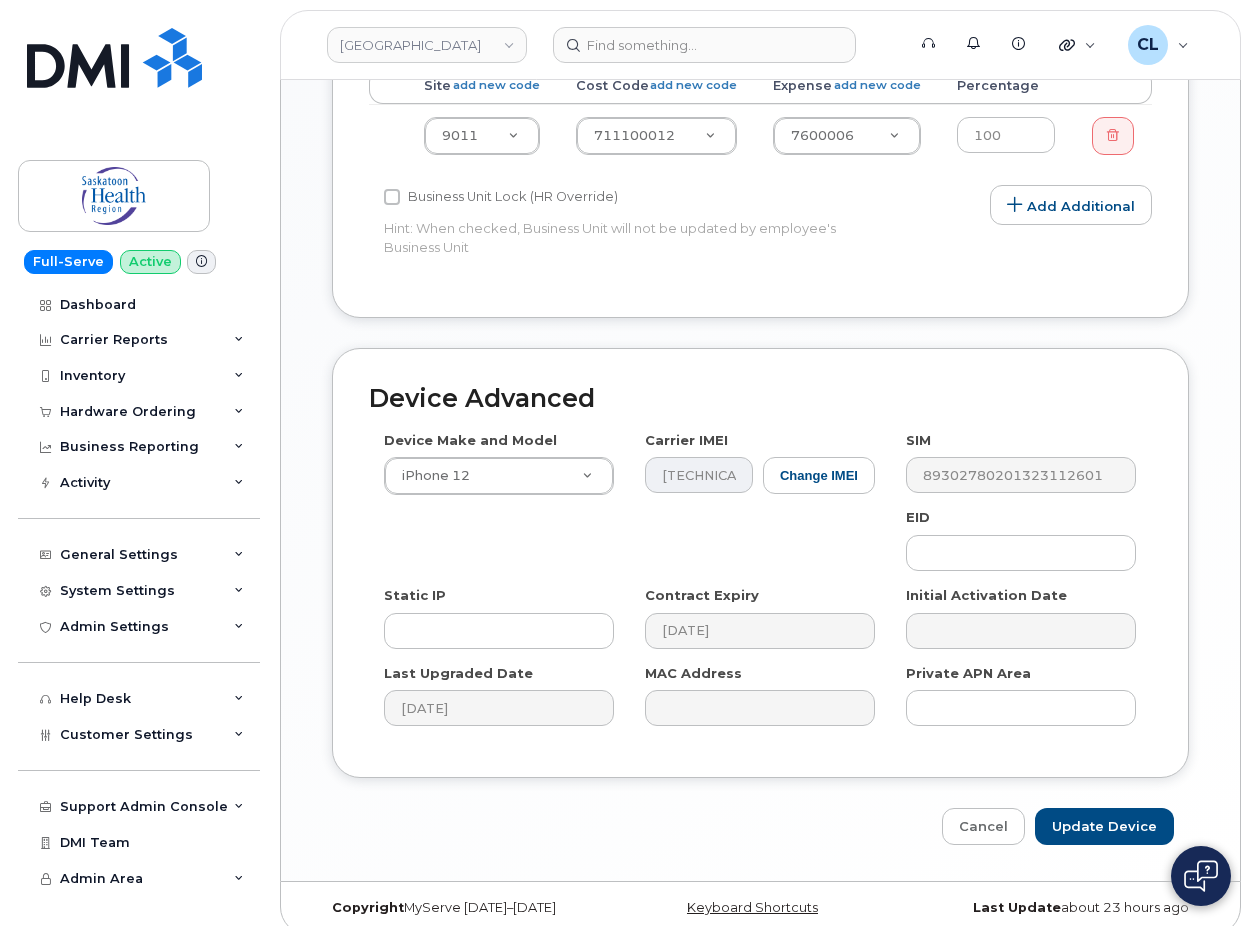 type on "Spare" 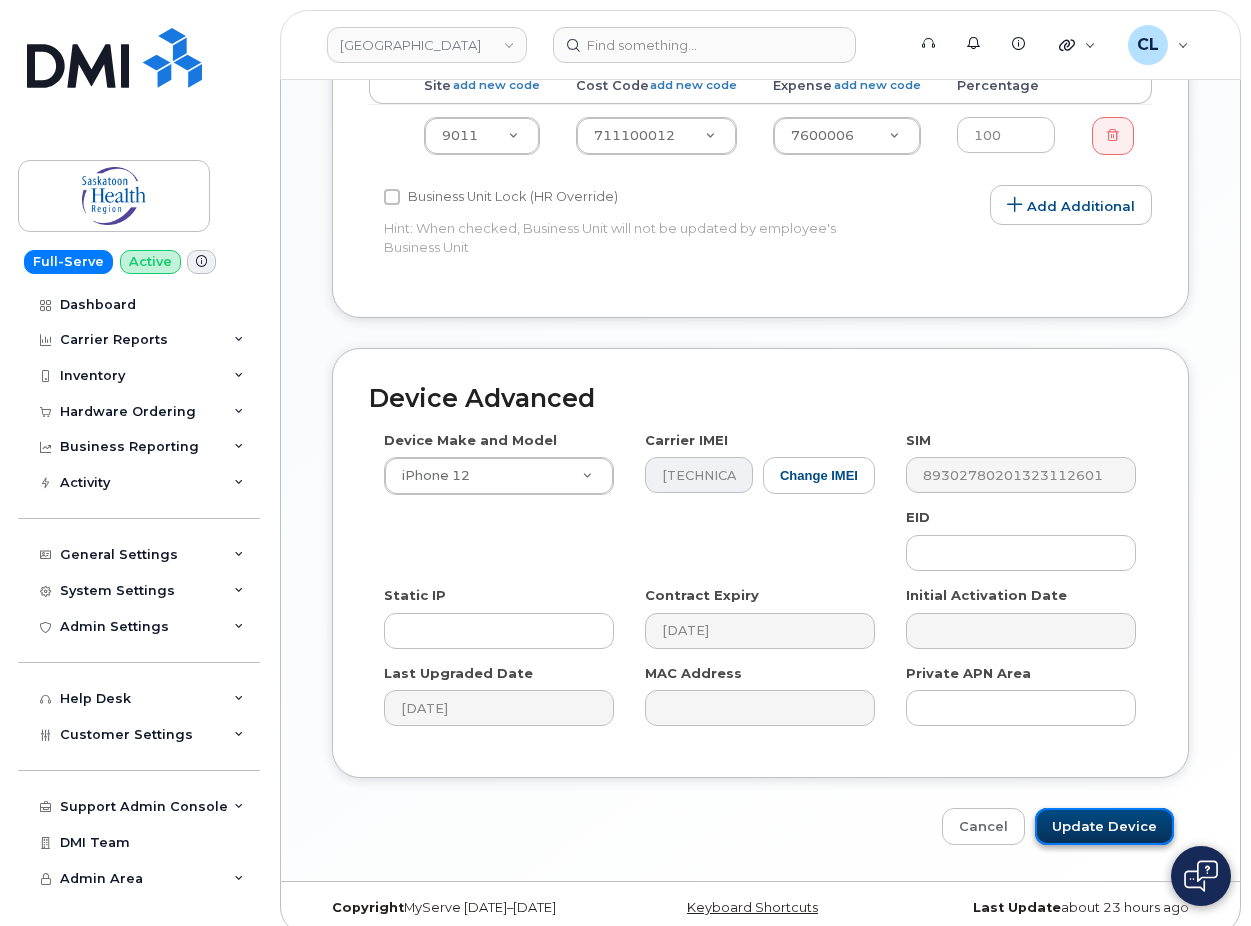 click on "Update Device" 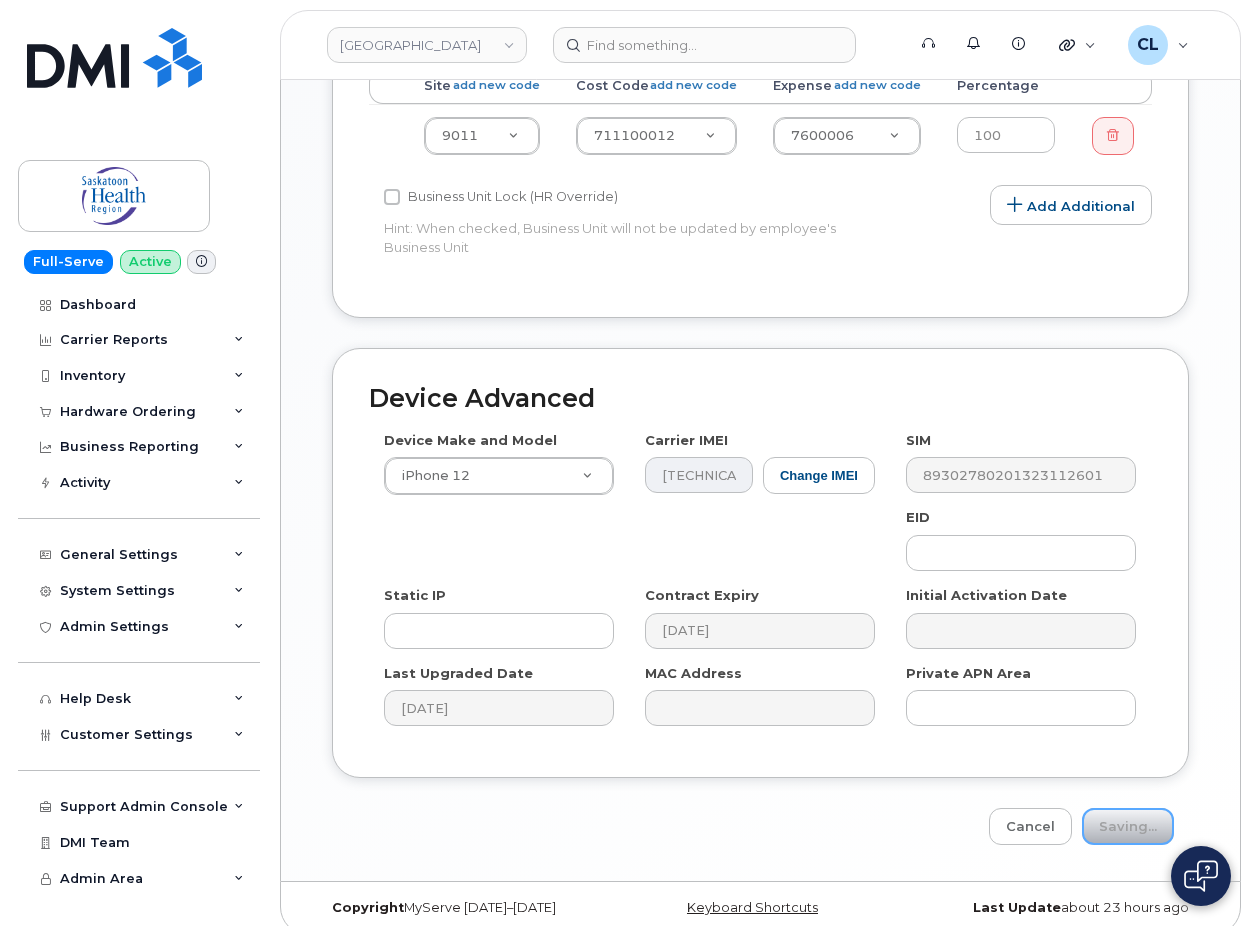 type on "Saving..." 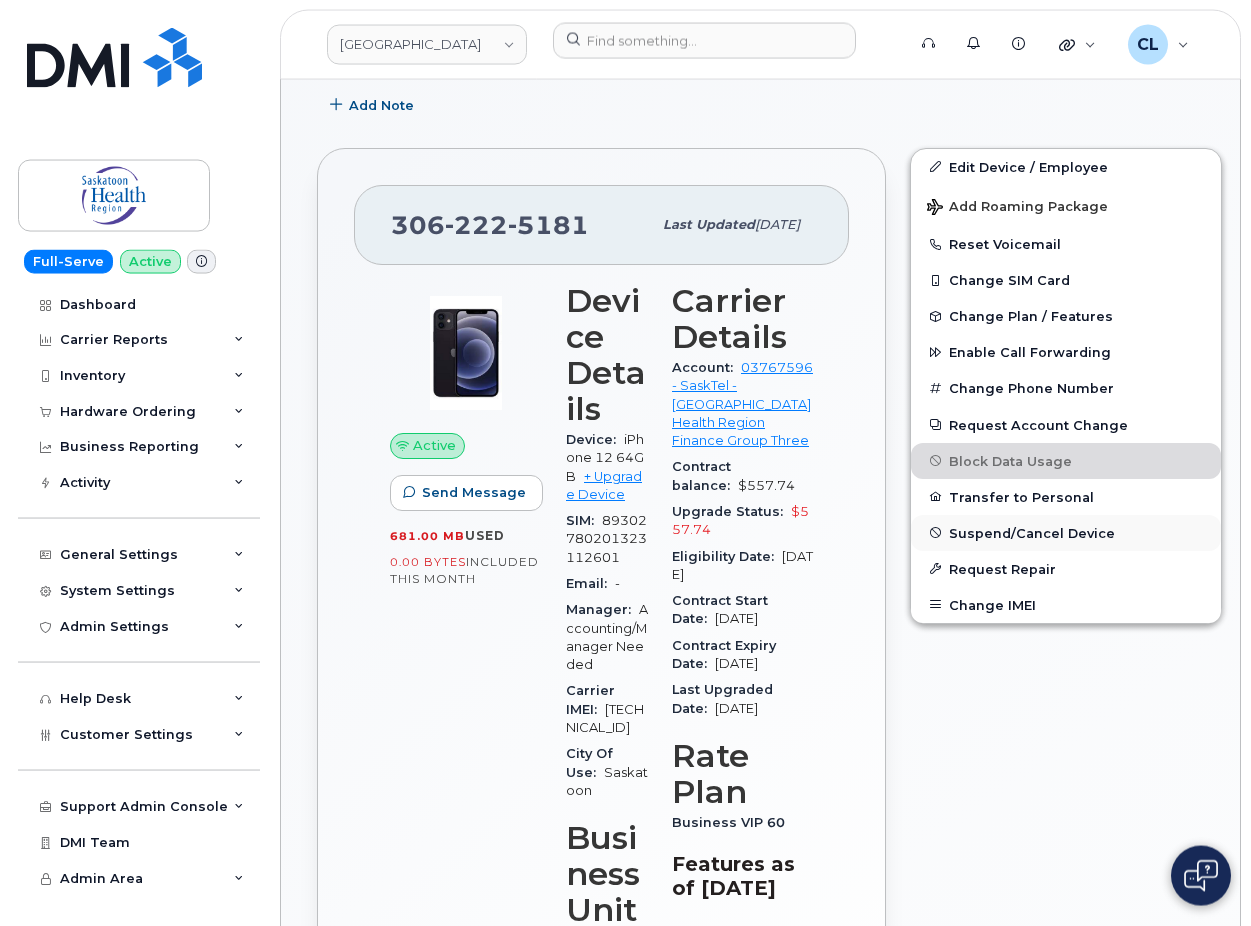 scroll, scrollTop: 510, scrollLeft: 0, axis: vertical 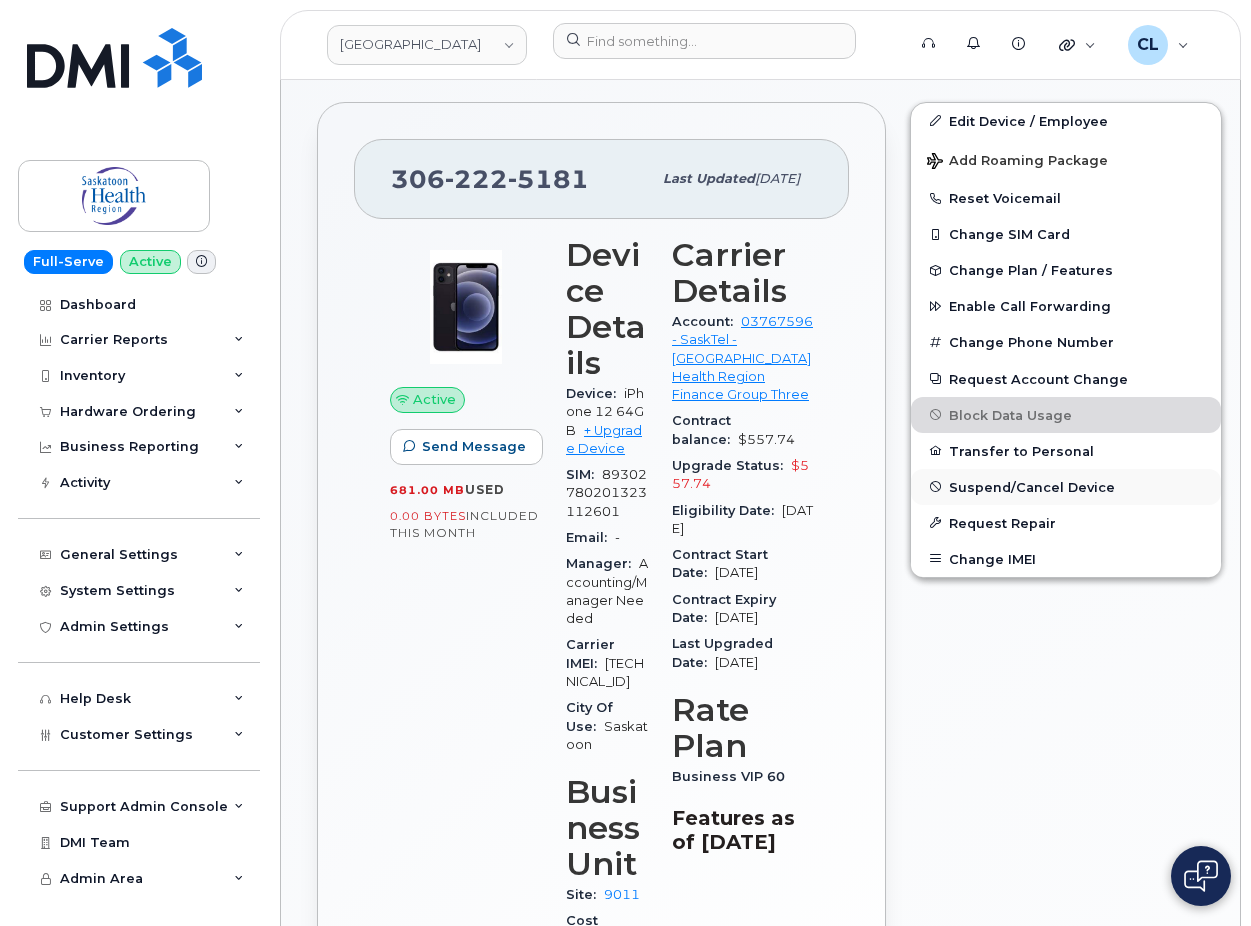 click on "Suspend/Cancel Device" 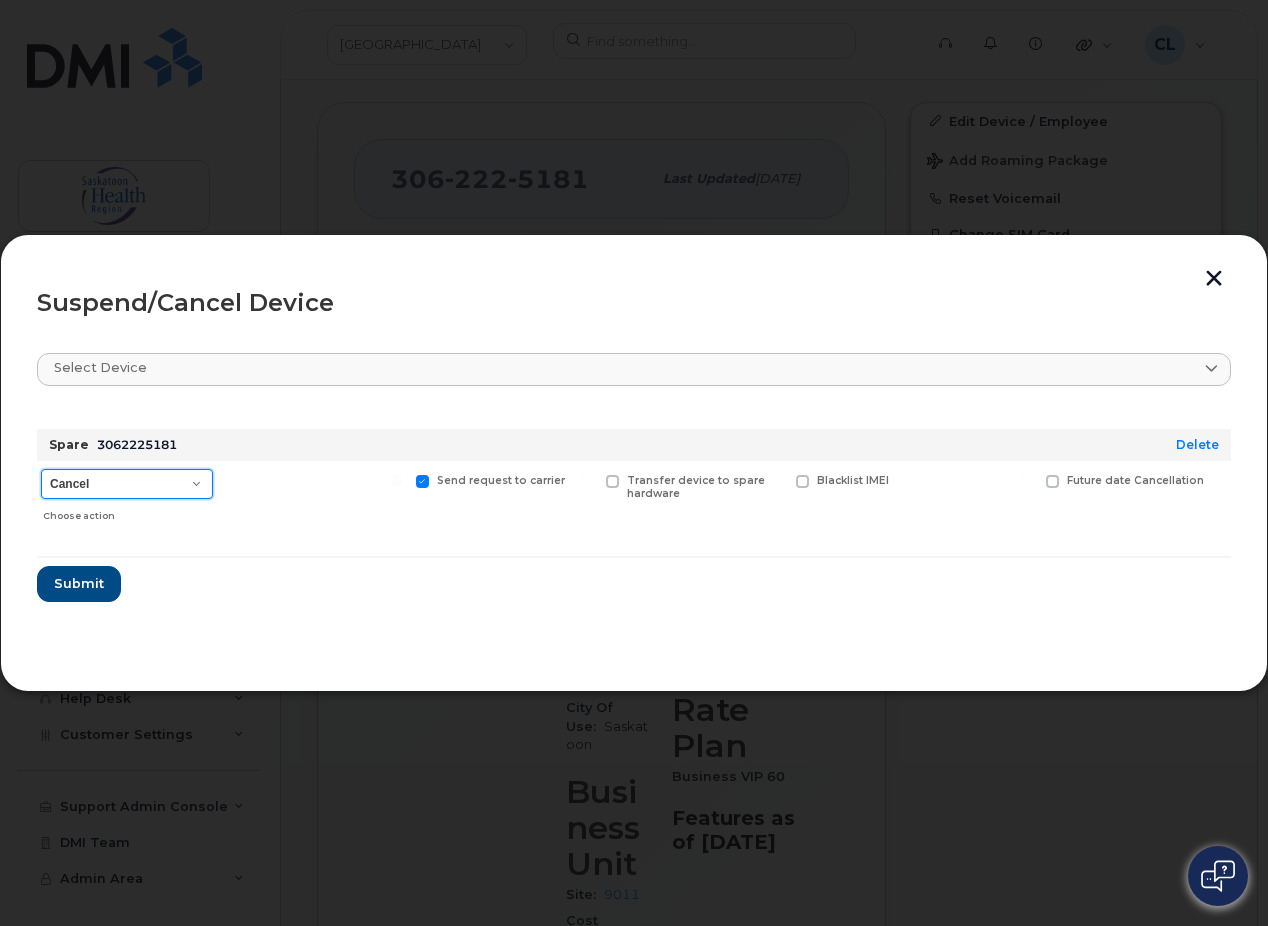 click on "Cancel Suspend - Reduced Rate Suspend - Full Rate Suspend - Lost Device/Stolen Reactivate" 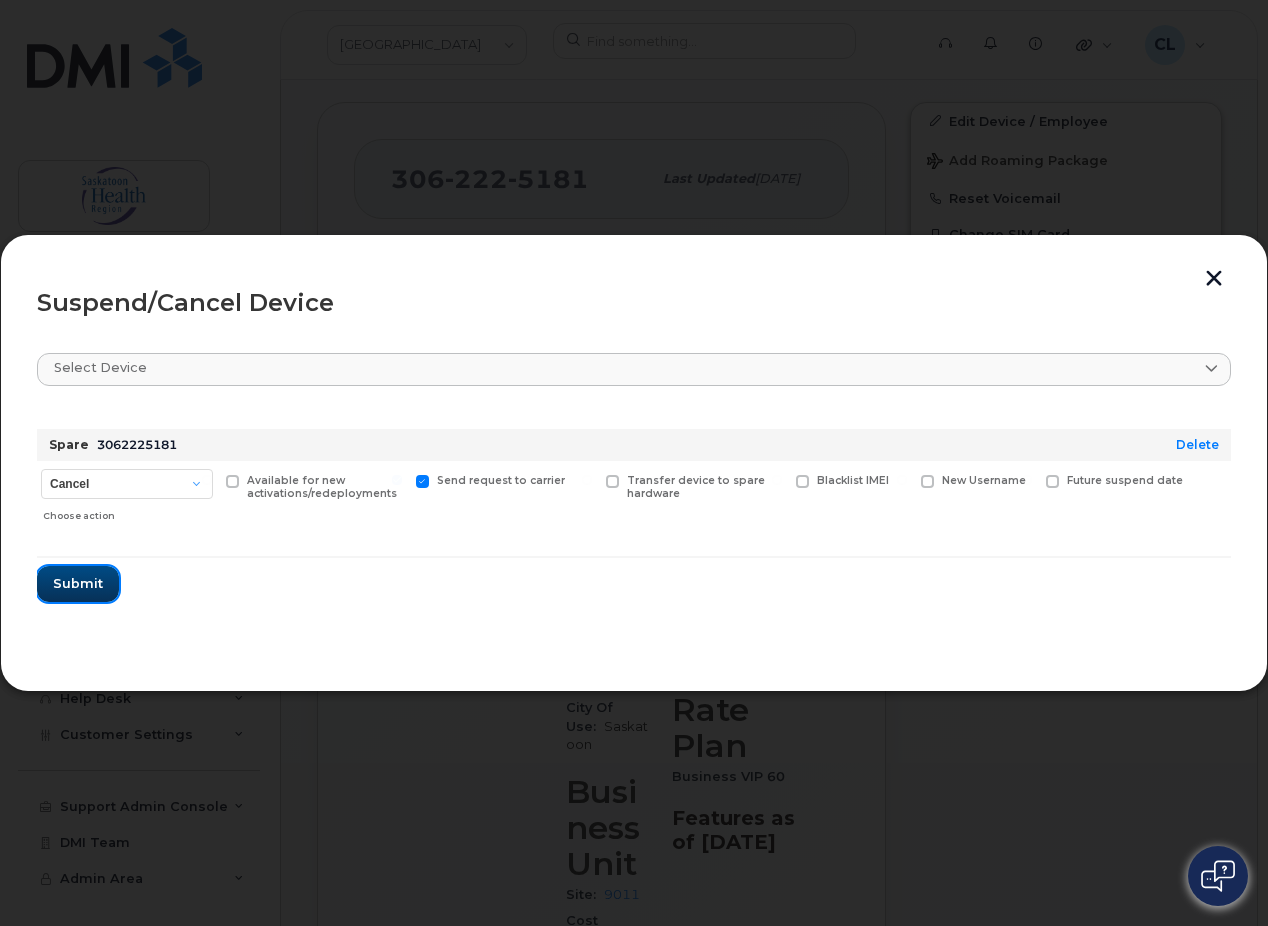 click on "Submit" 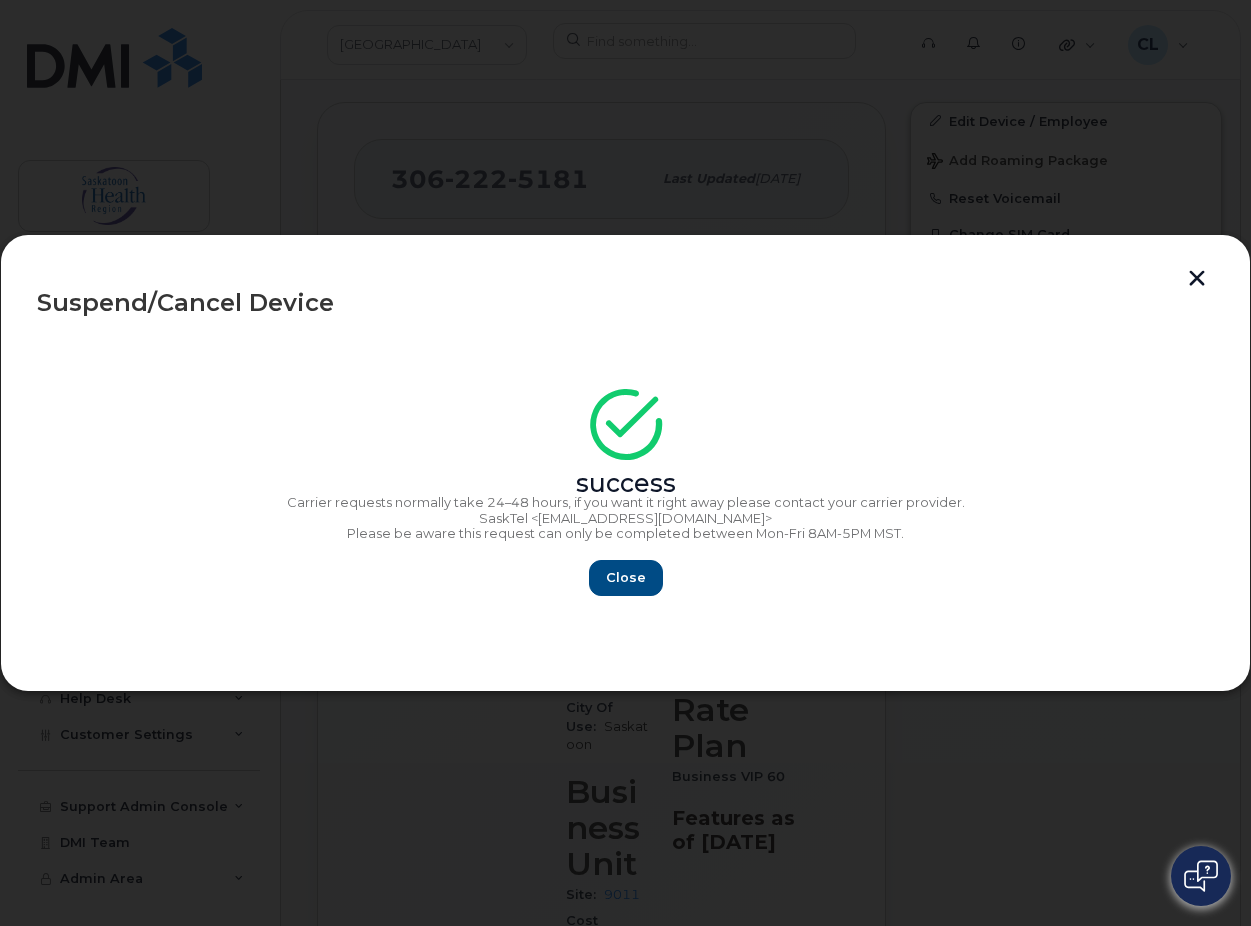 click 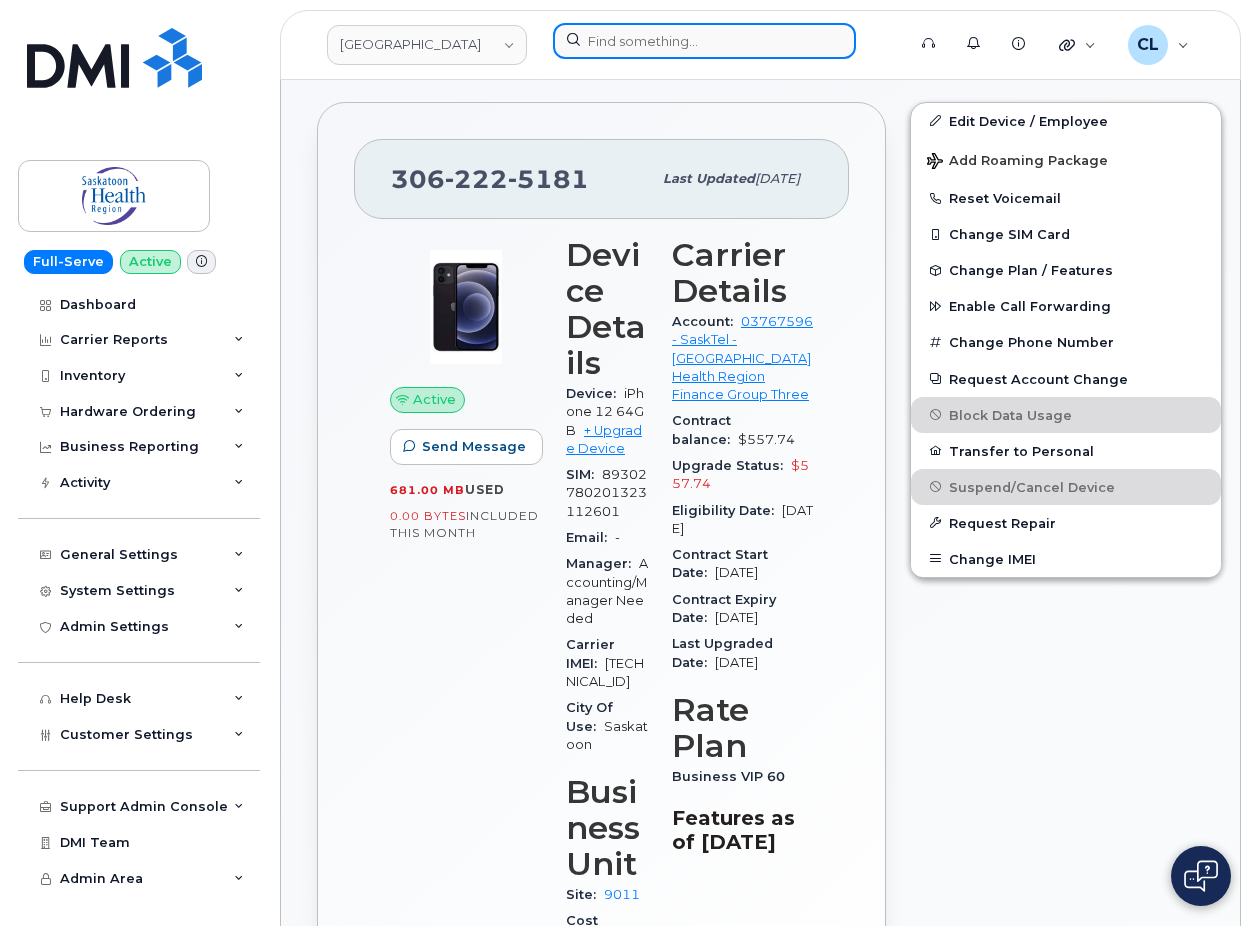 click 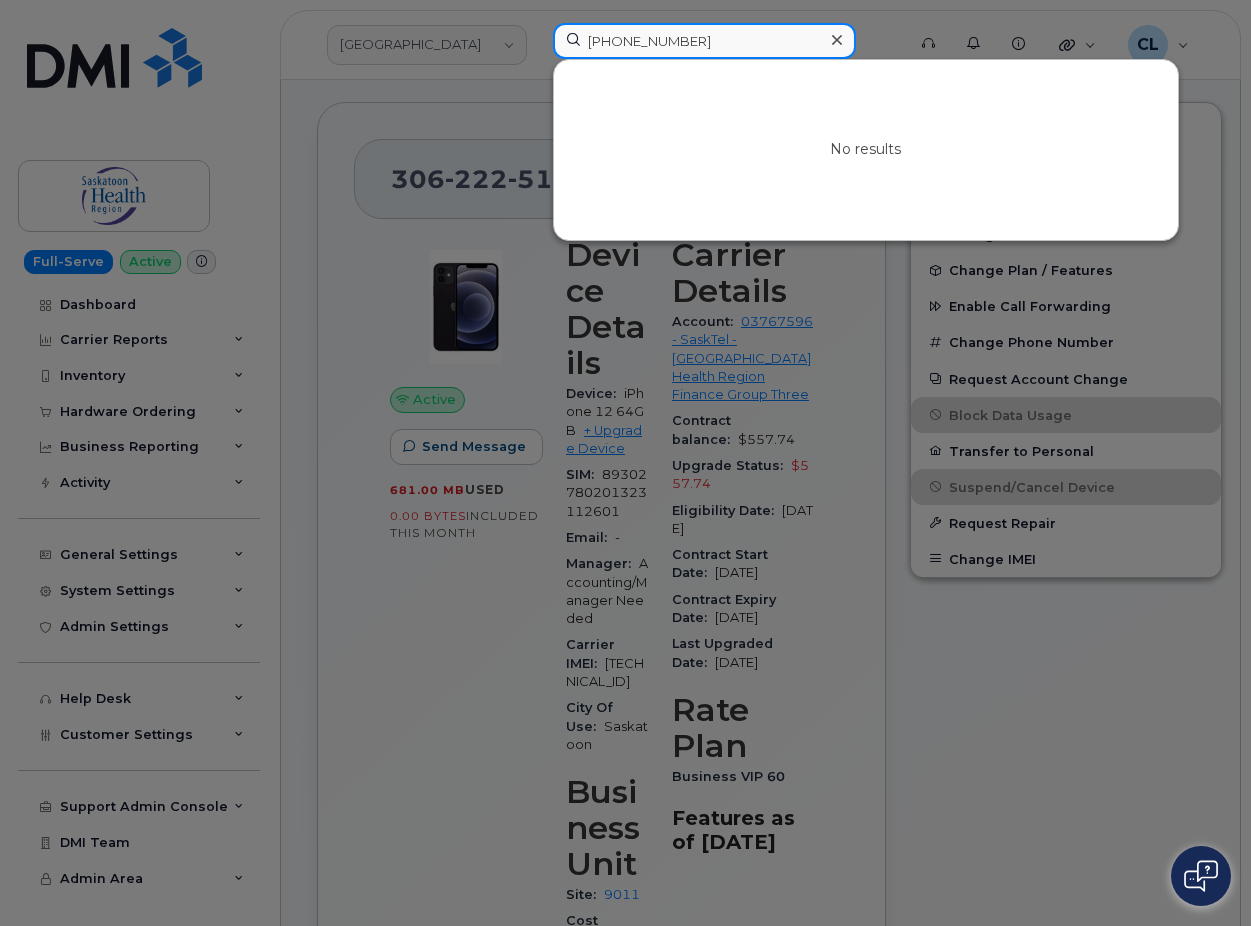click on "303-325-0518" 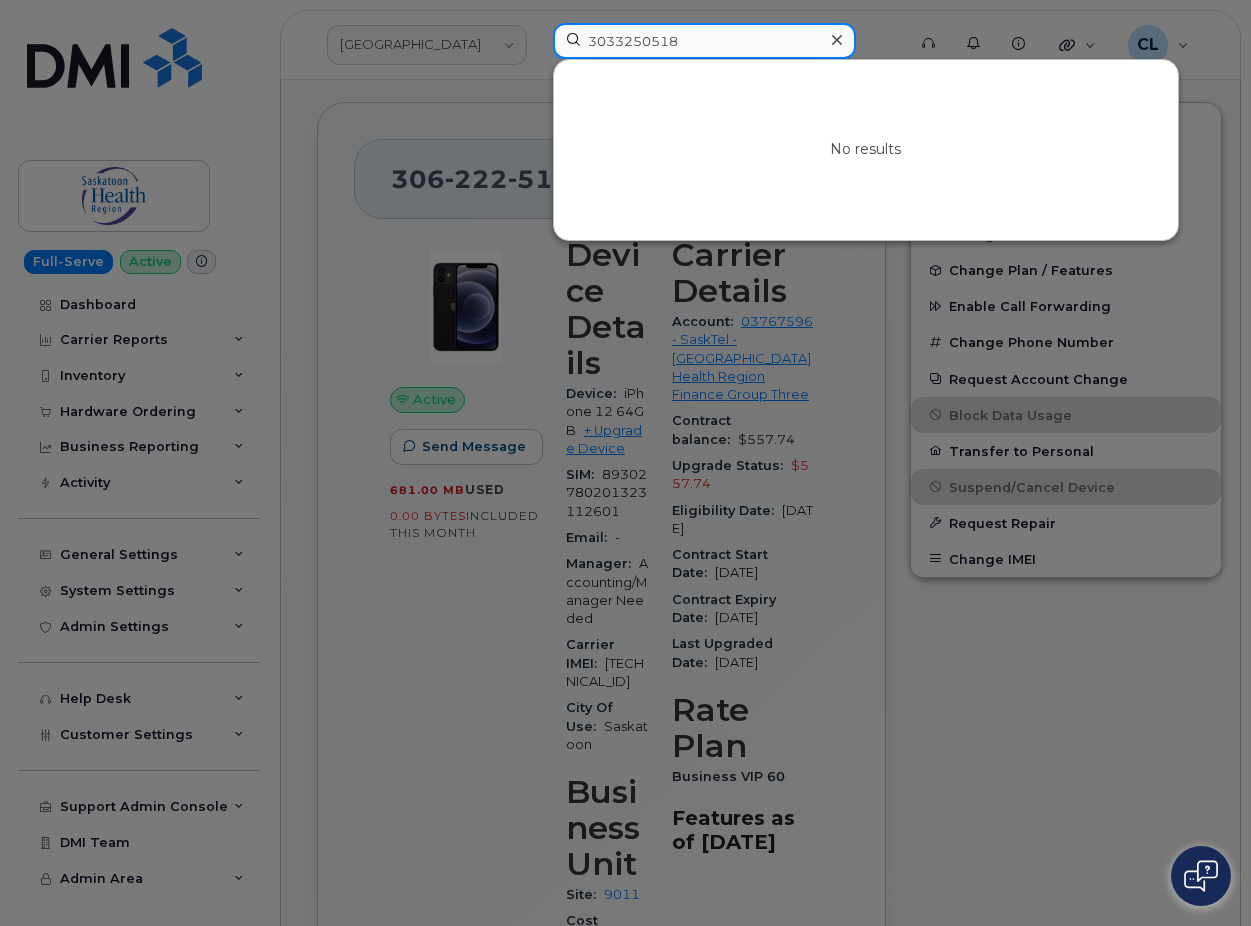 drag, startPoint x: 483, startPoint y: 36, endPoint x: 397, endPoint y: 32, distance: 86.09297 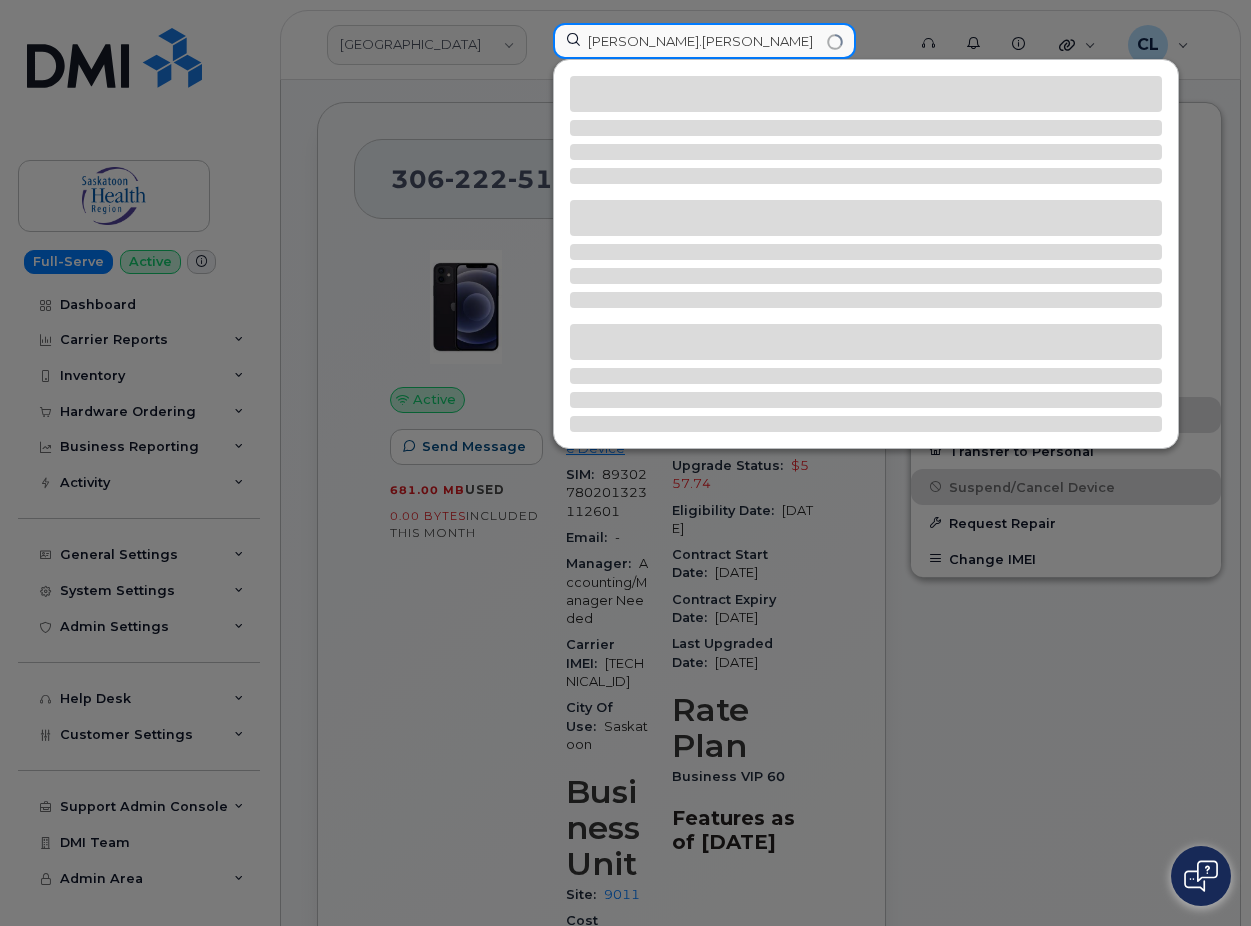 click on "Brittany.Wilferd" 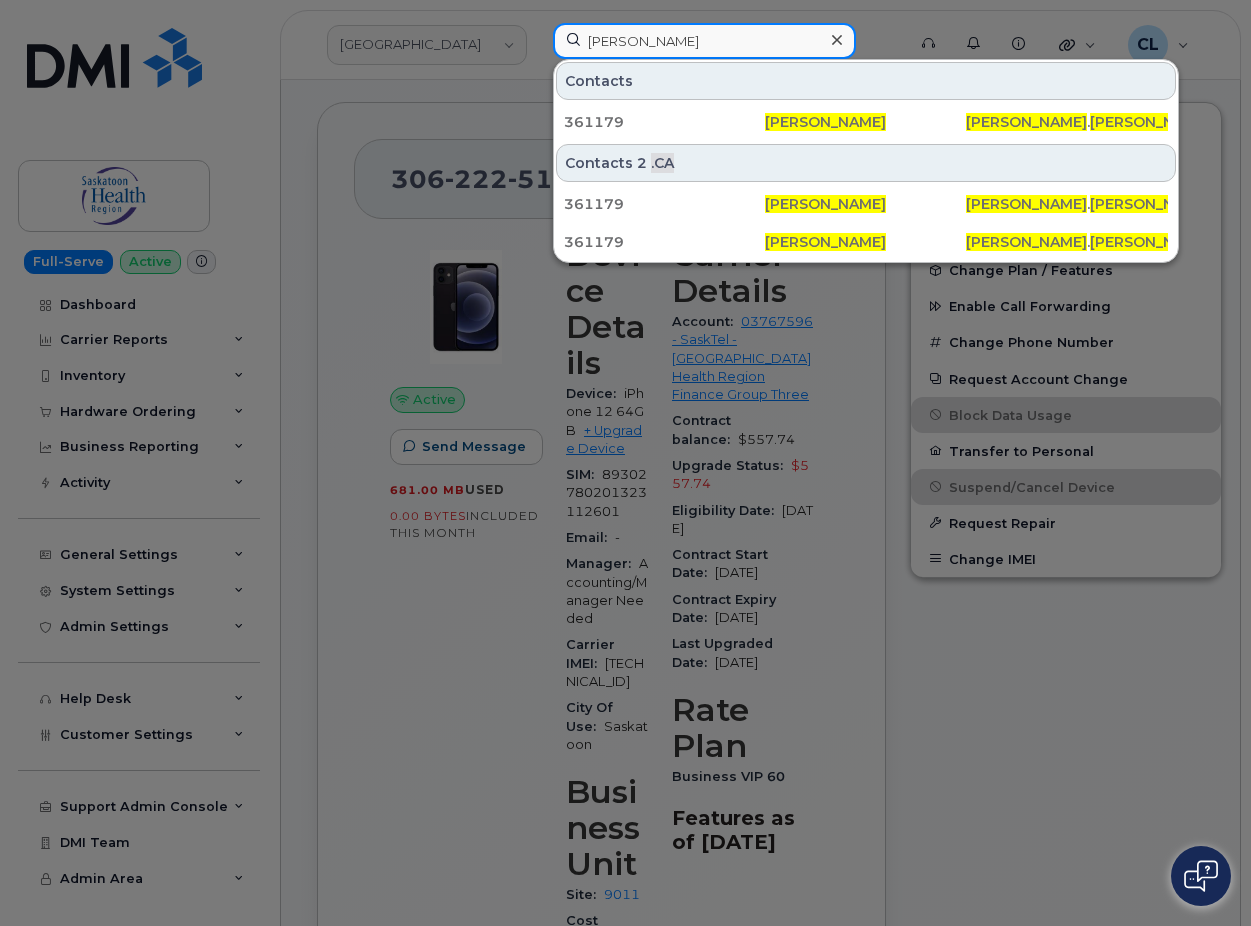 drag, startPoint x: 719, startPoint y: 49, endPoint x: 226, endPoint y: 77, distance: 493.7945 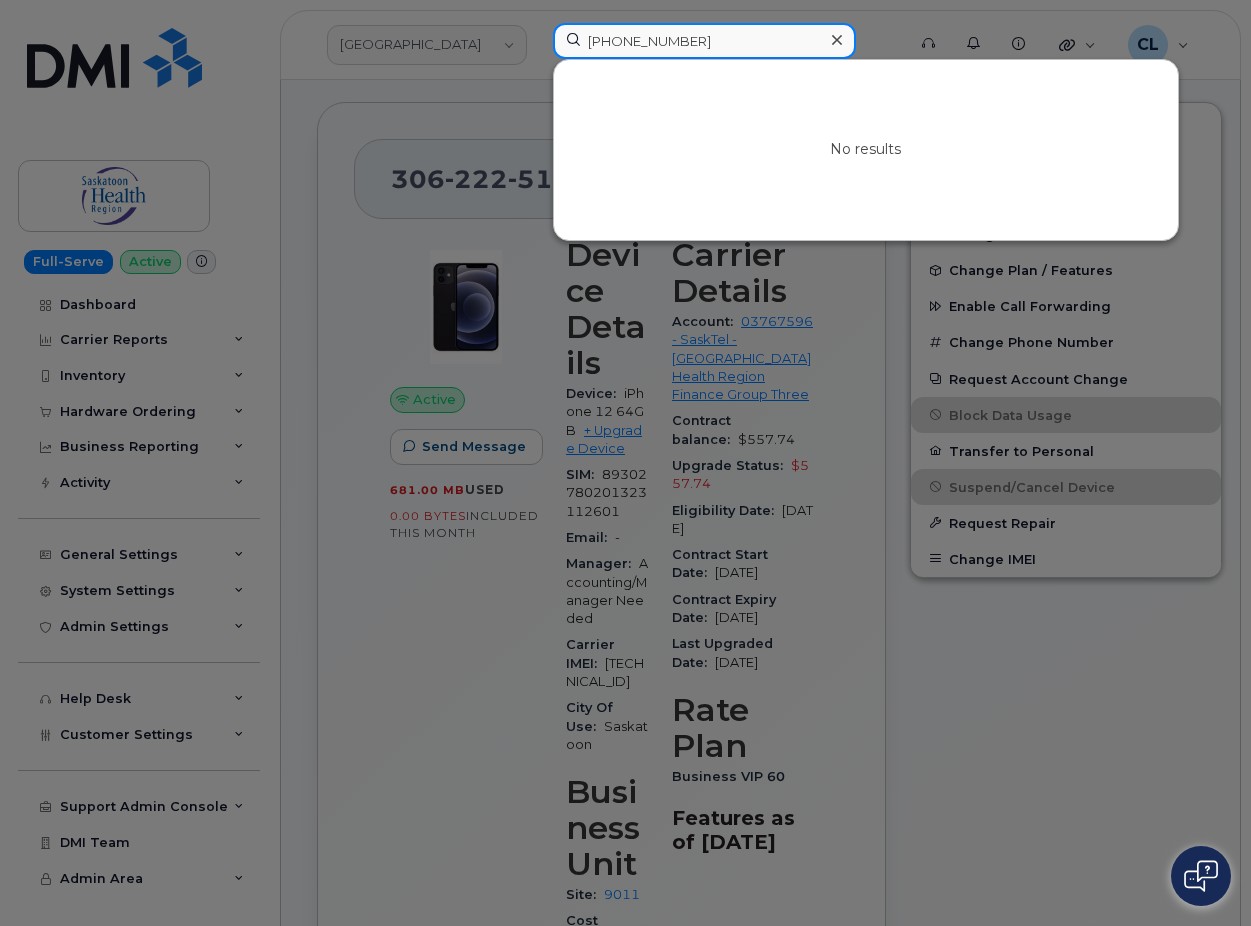 drag, startPoint x: 371, startPoint y: 3, endPoint x: 31, endPoint y: 1, distance: 340.0059 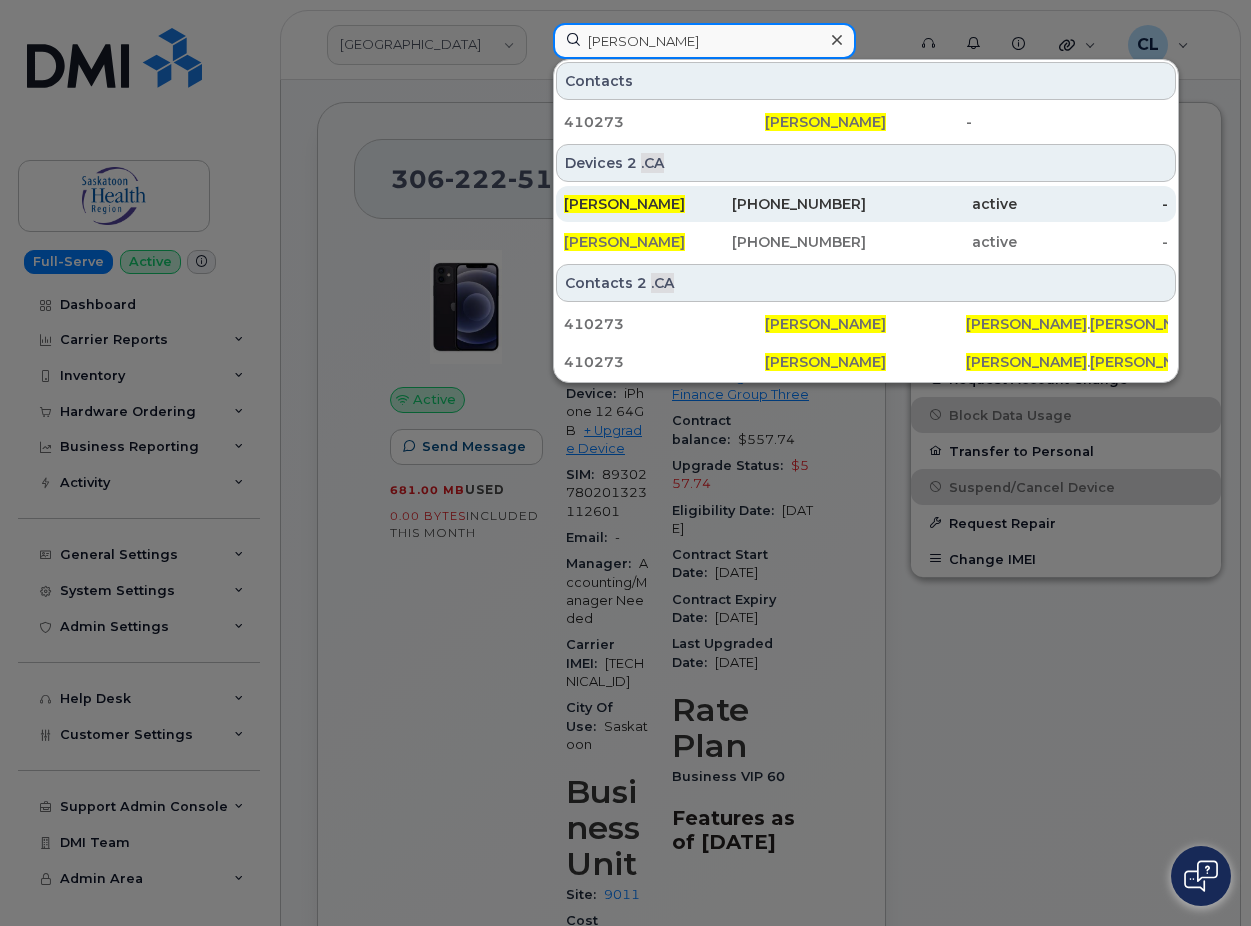 type on "Charles Adamo" 